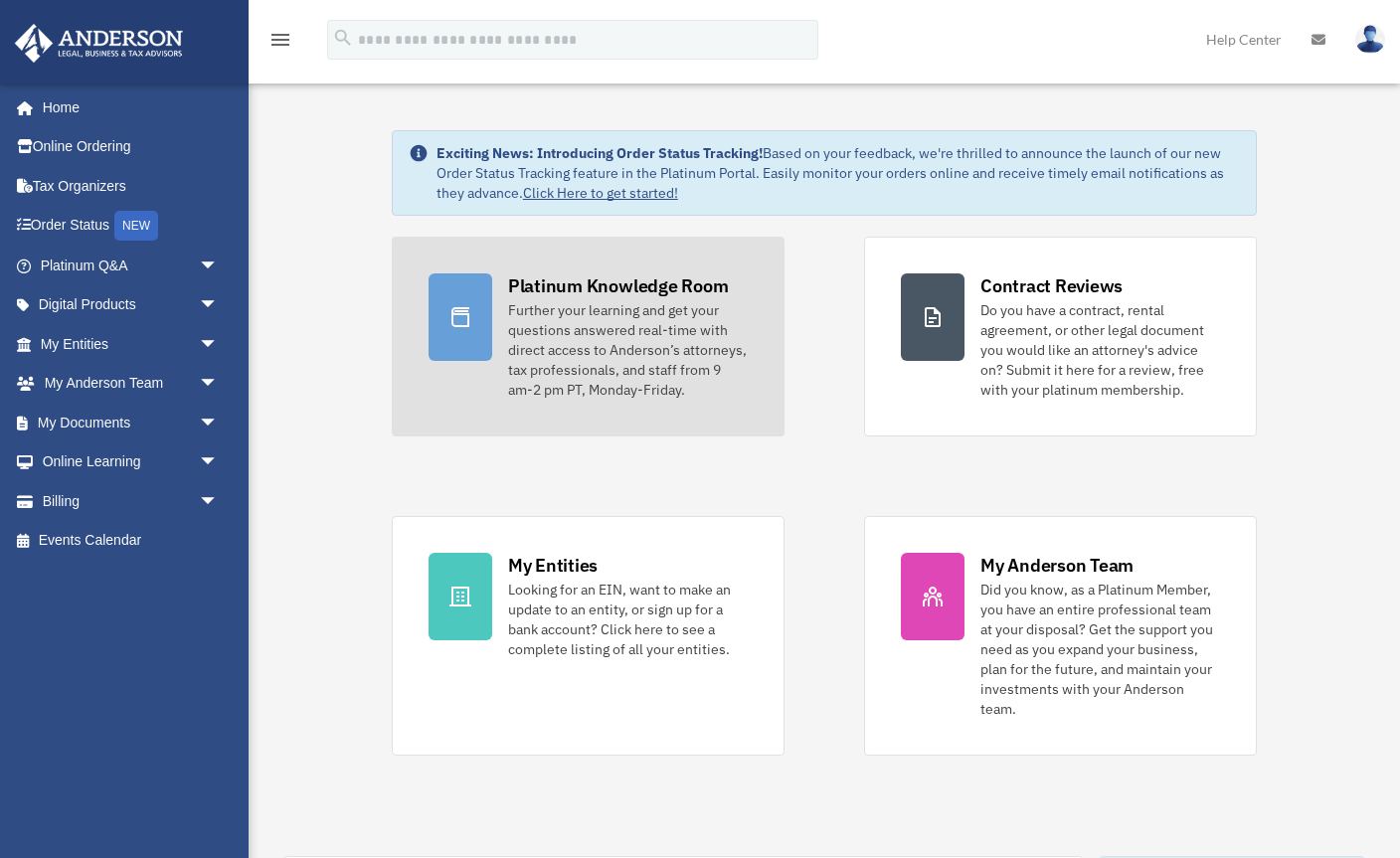 scroll, scrollTop: 0, scrollLeft: 0, axis: both 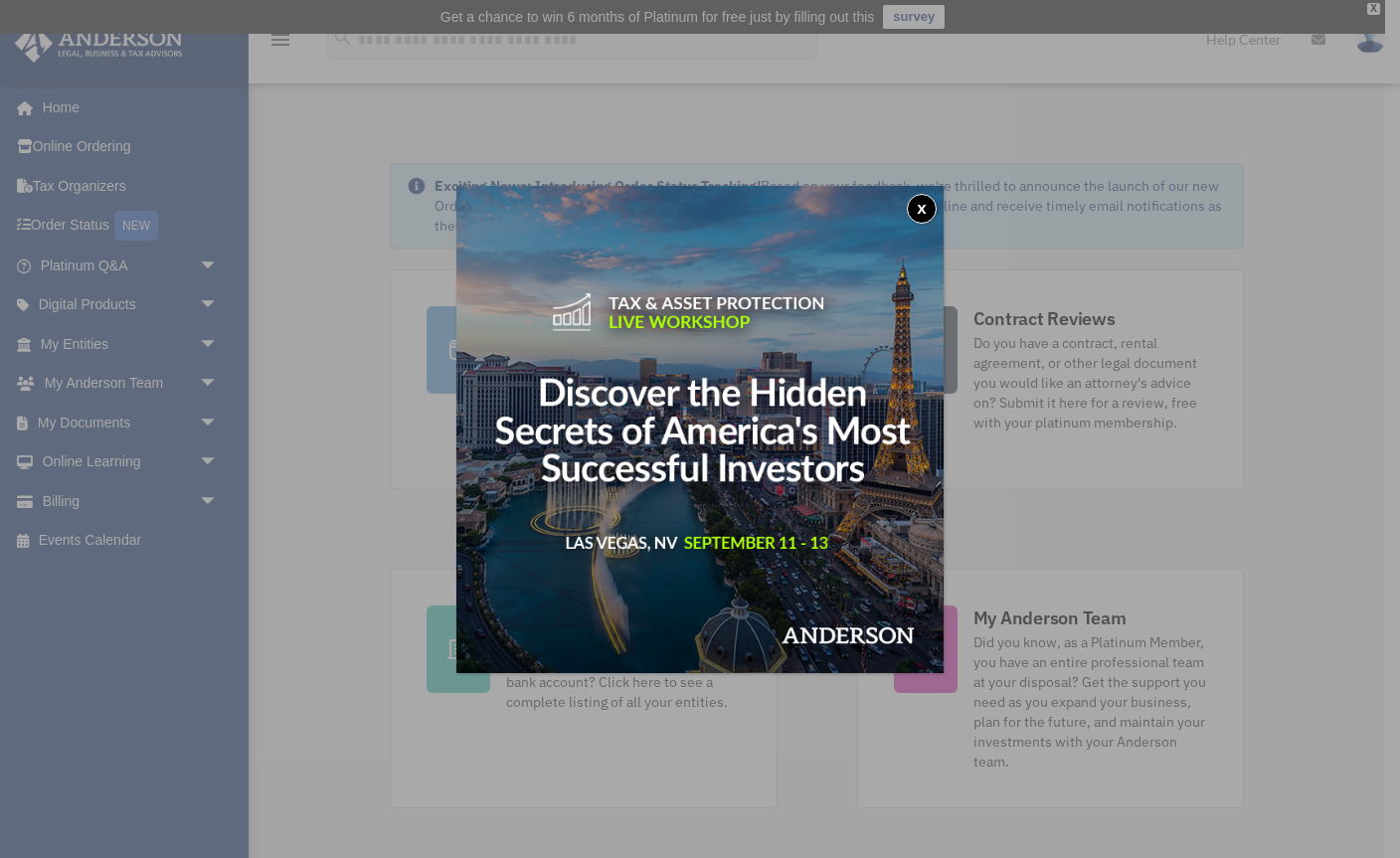click on "x" at bounding box center [922, 209] 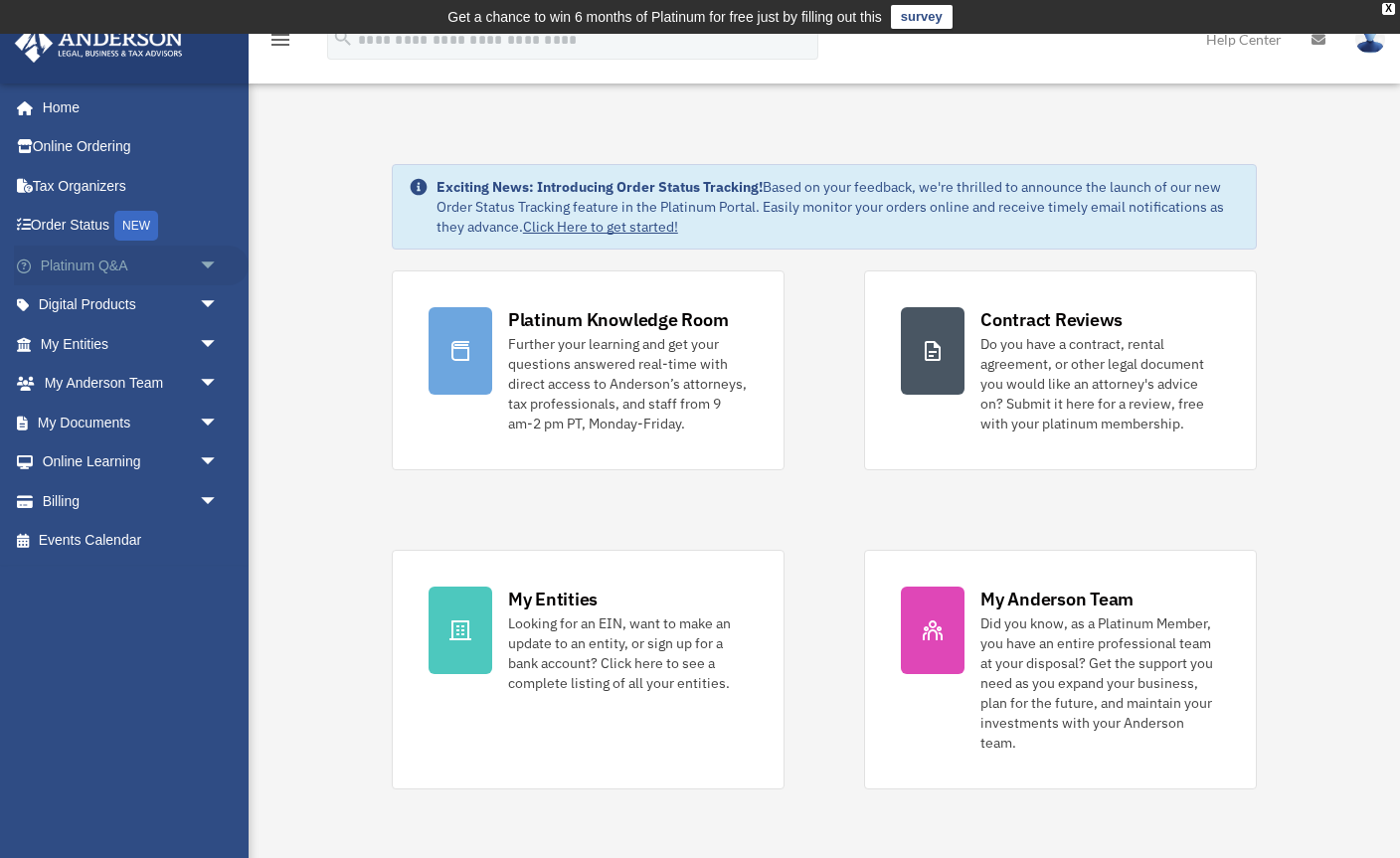 click on "Platinum Q&A arrow_drop_down" at bounding box center [131, 265] 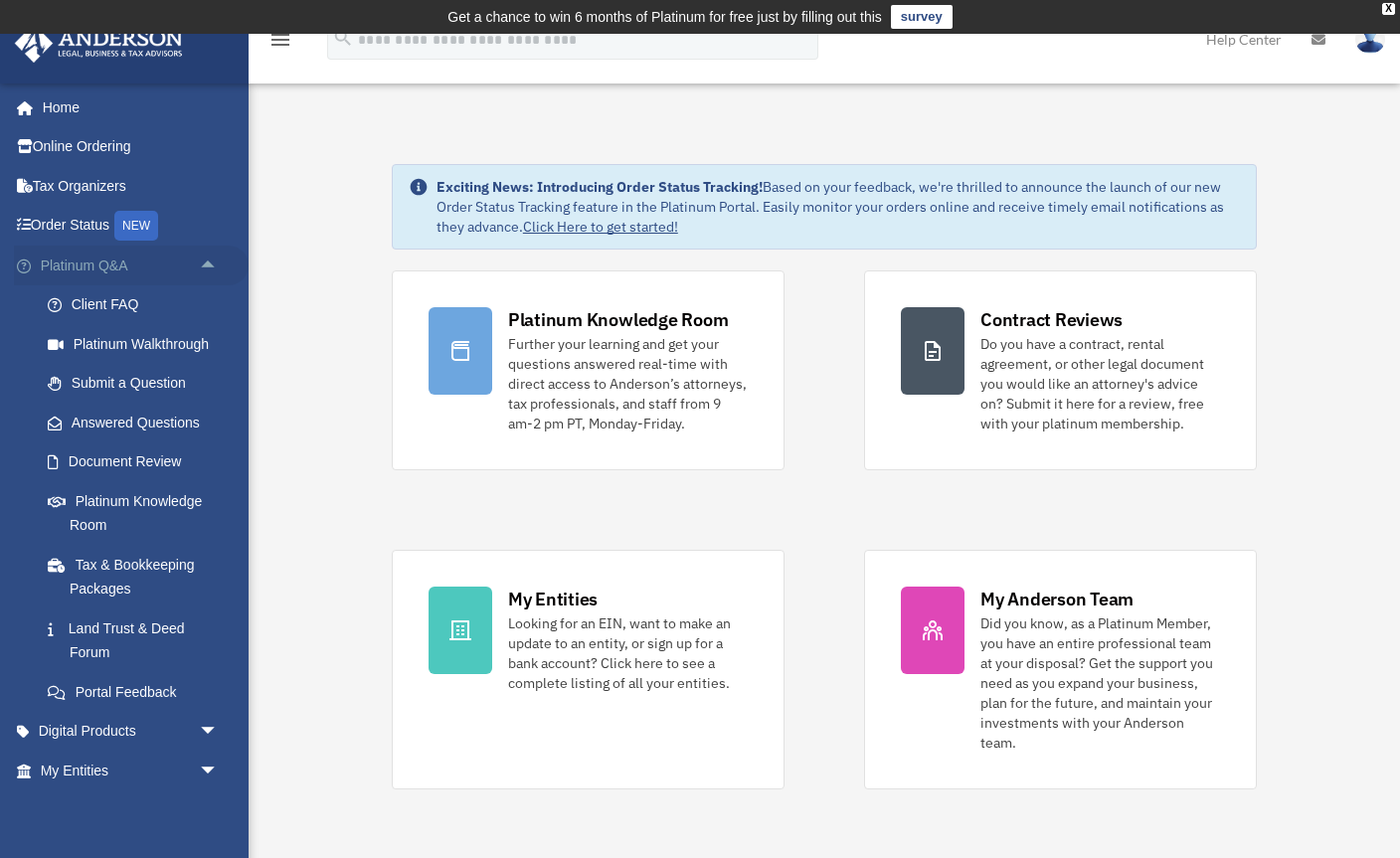 click on "arrow_drop_up" at bounding box center (219, 265) 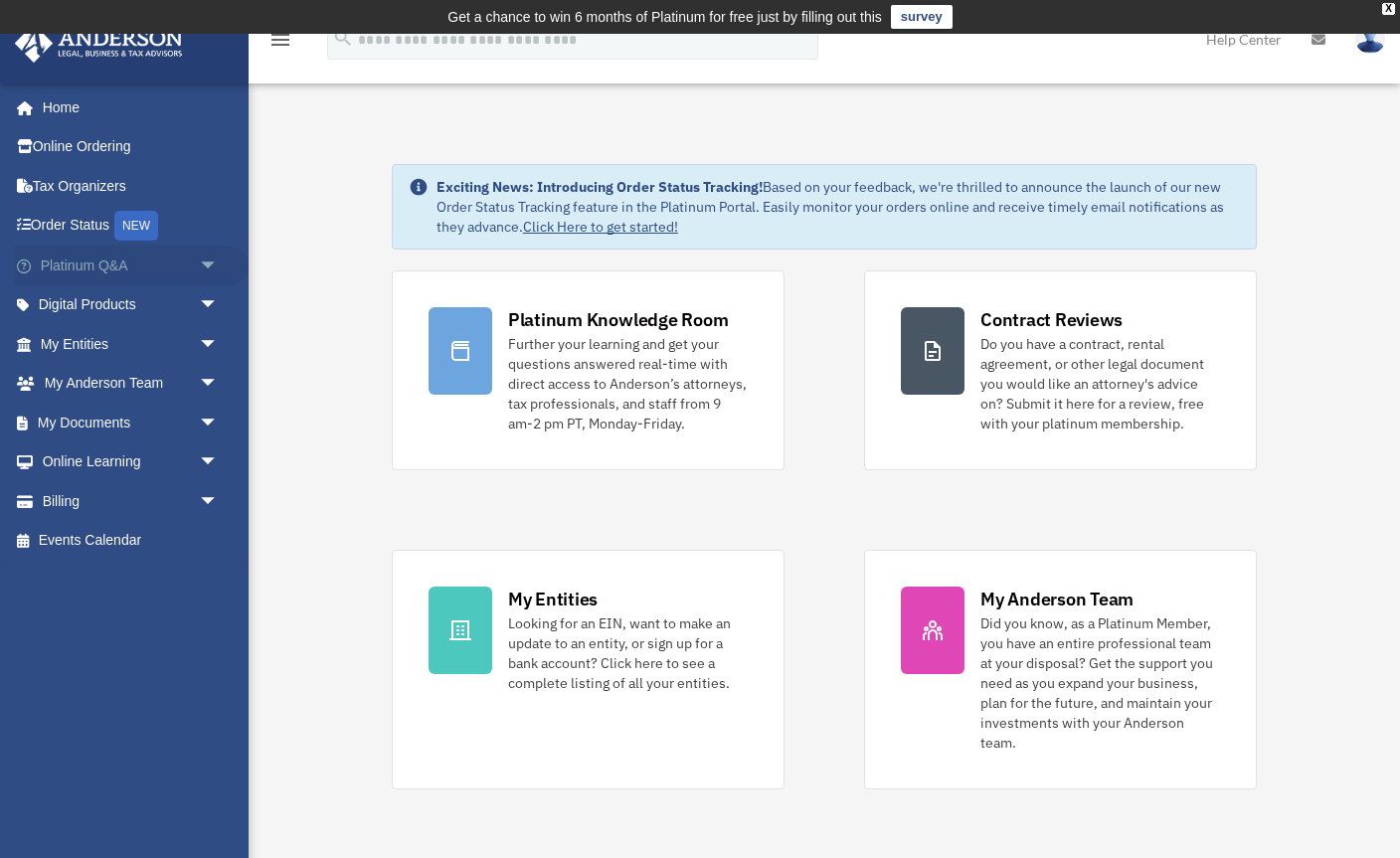 click on "arrow_drop_down" at bounding box center [219, 265] 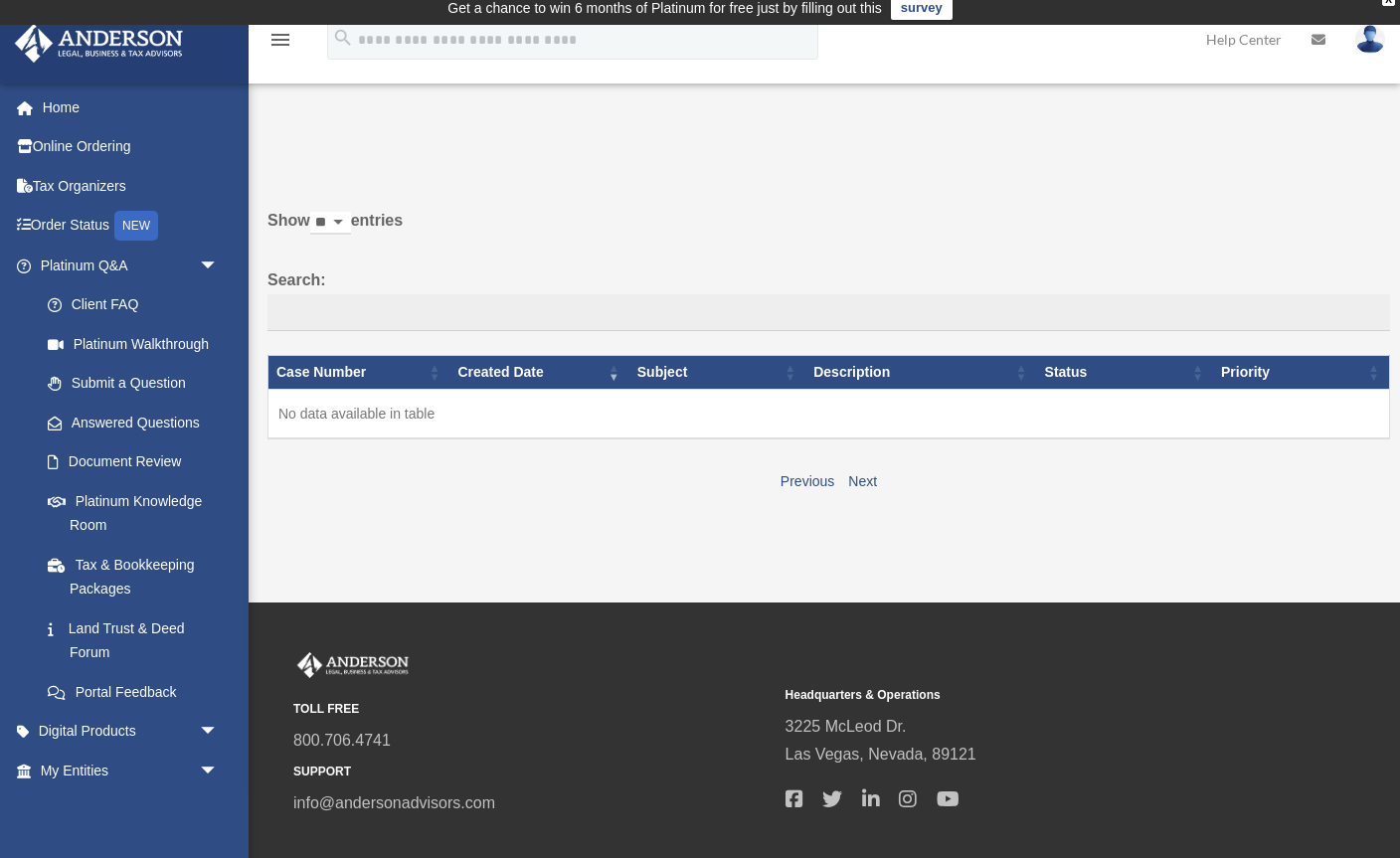 scroll, scrollTop: 0, scrollLeft: 0, axis: both 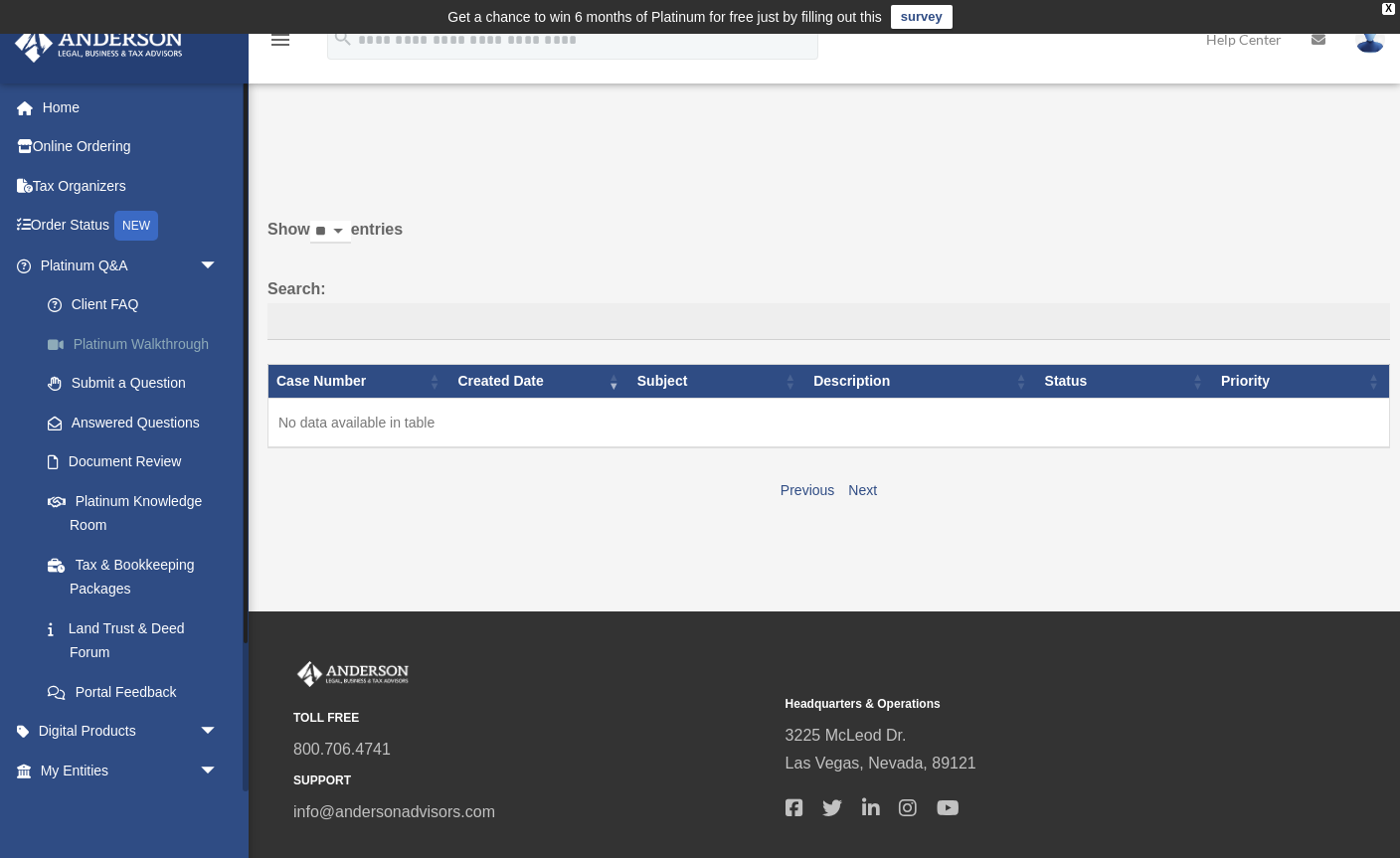 click on "Platinum Walkthrough" at bounding box center [138, 344] 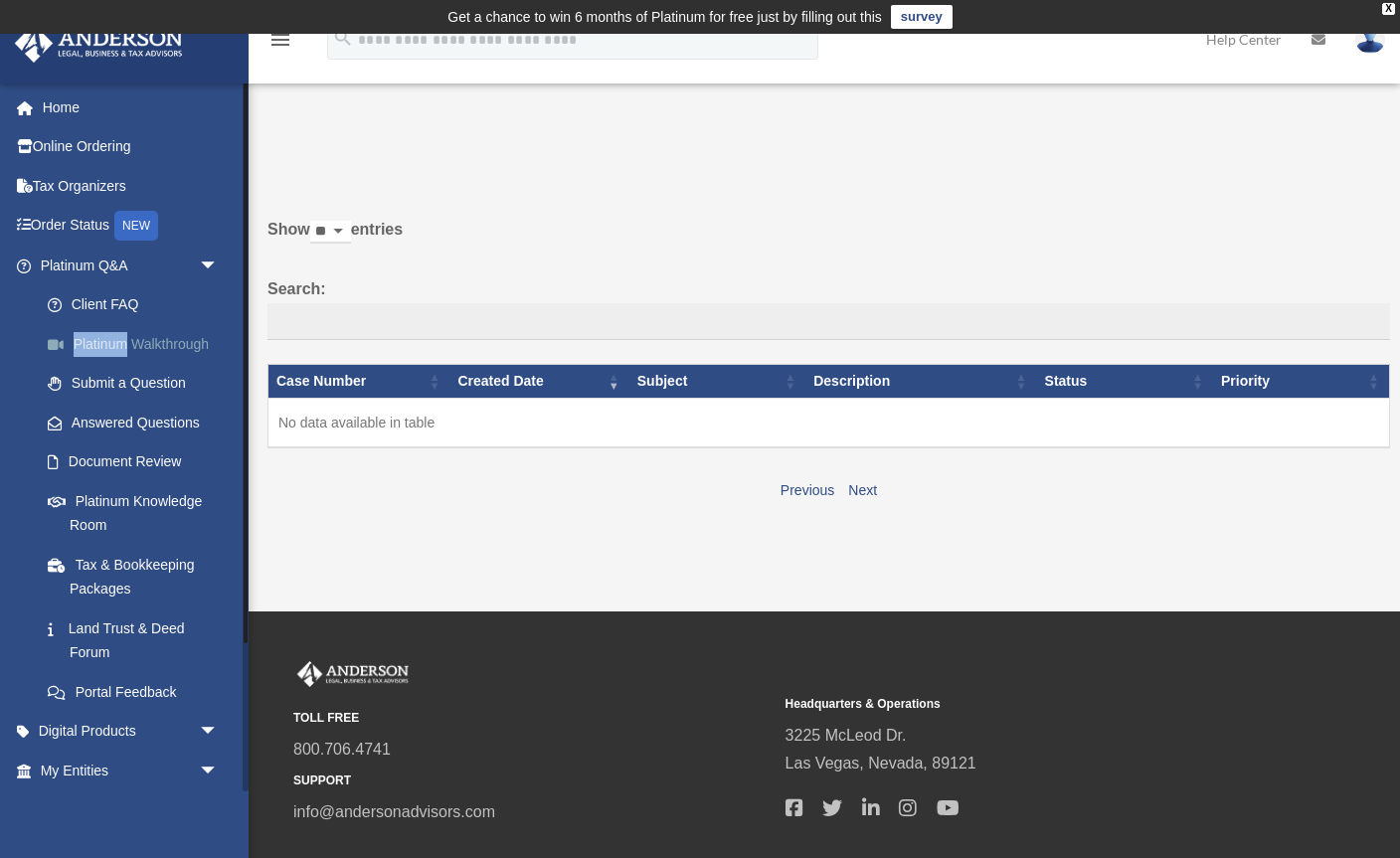 click on "Platinum Walkthrough" at bounding box center (138, 344) 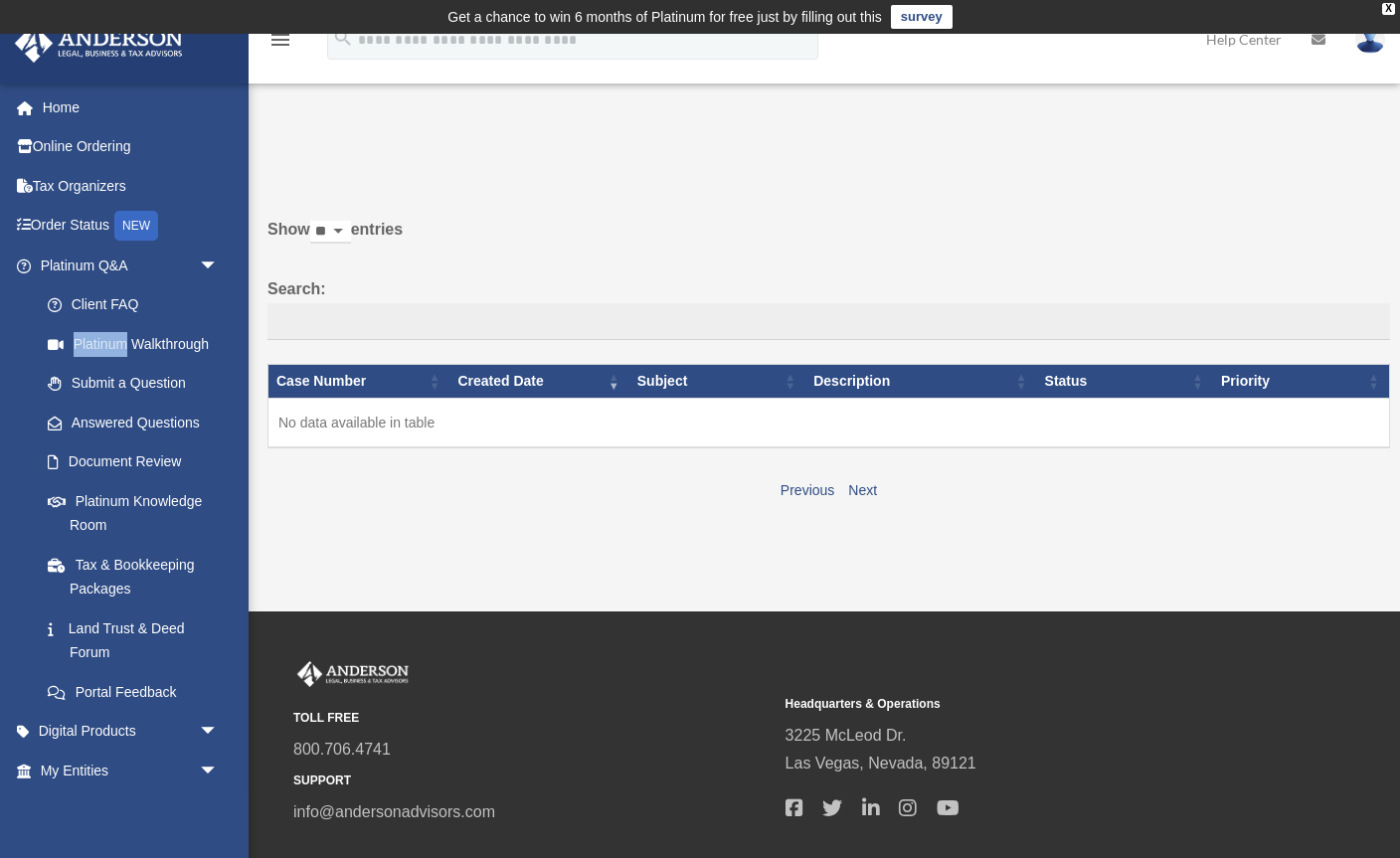 click on "Show  ** ** ** ***  entries Search:
Case Number Created Date Subject Description Status Priority
No data available in table
Showing 0 to 0 of 0 entries Previous Next" at bounding box center (828, 360) 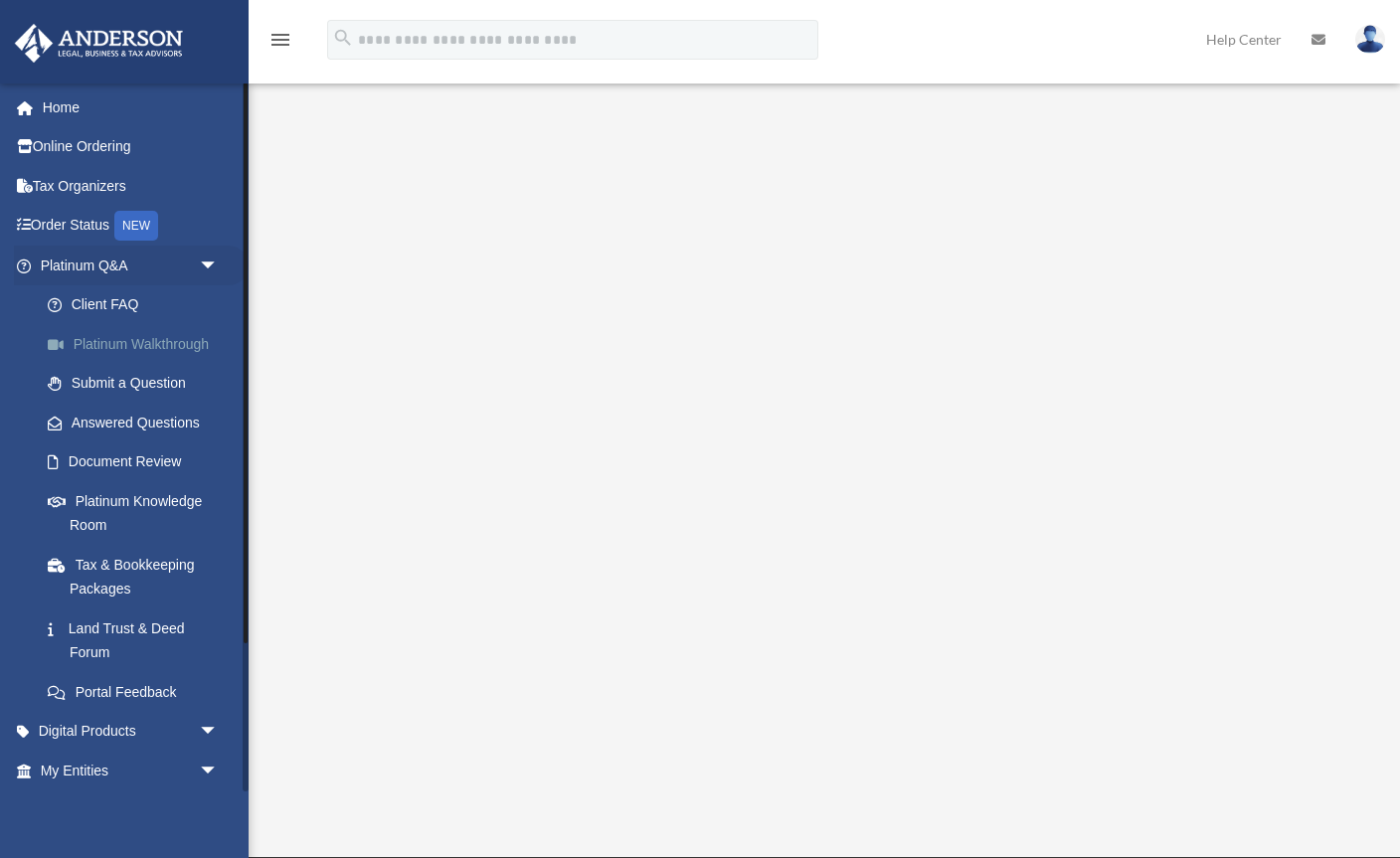 scroll, scrollTop: 0, scrollLeft: 0, axis: both 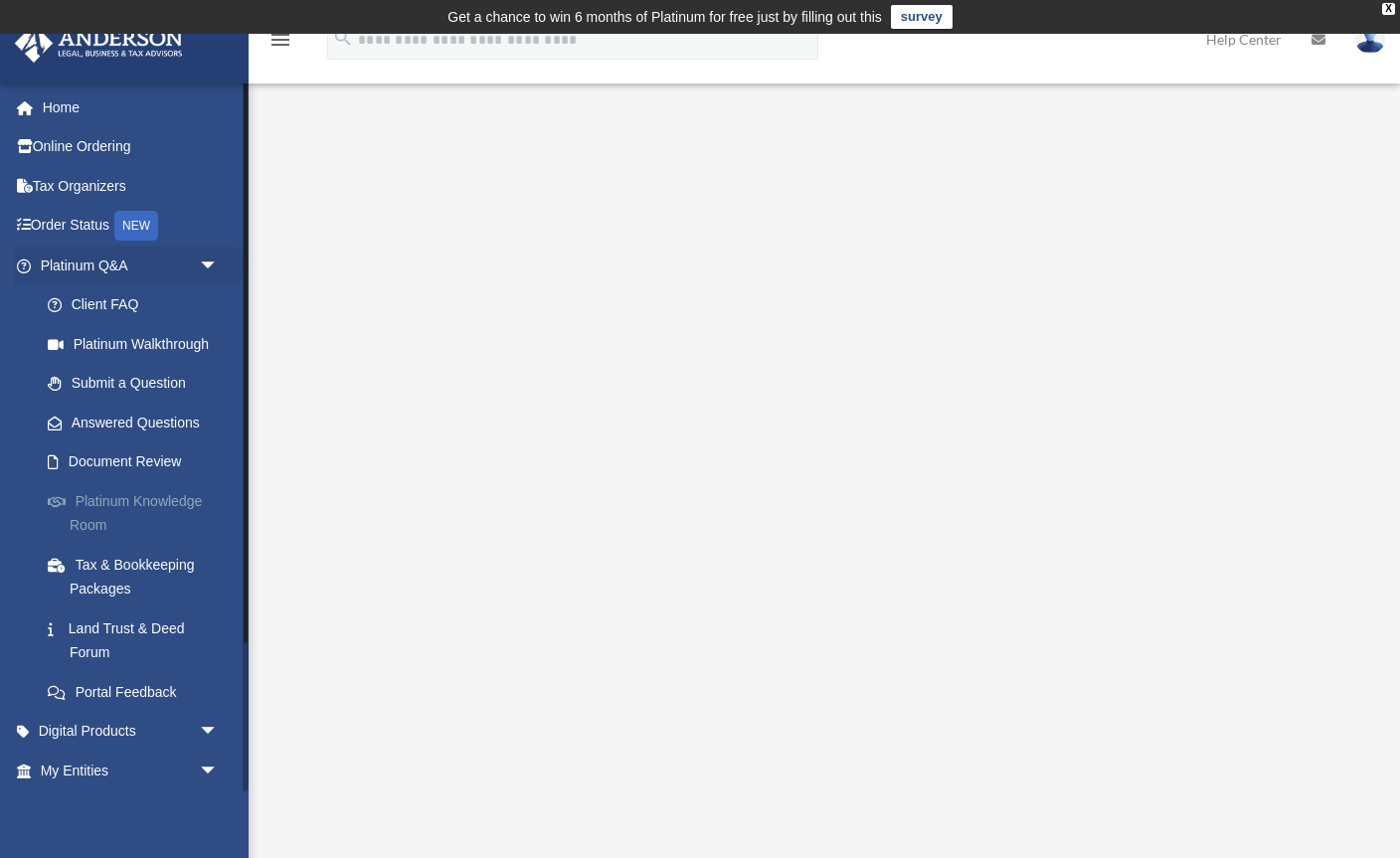 click on "Platinum Knowledge Room" at bounding box center (138, 513) 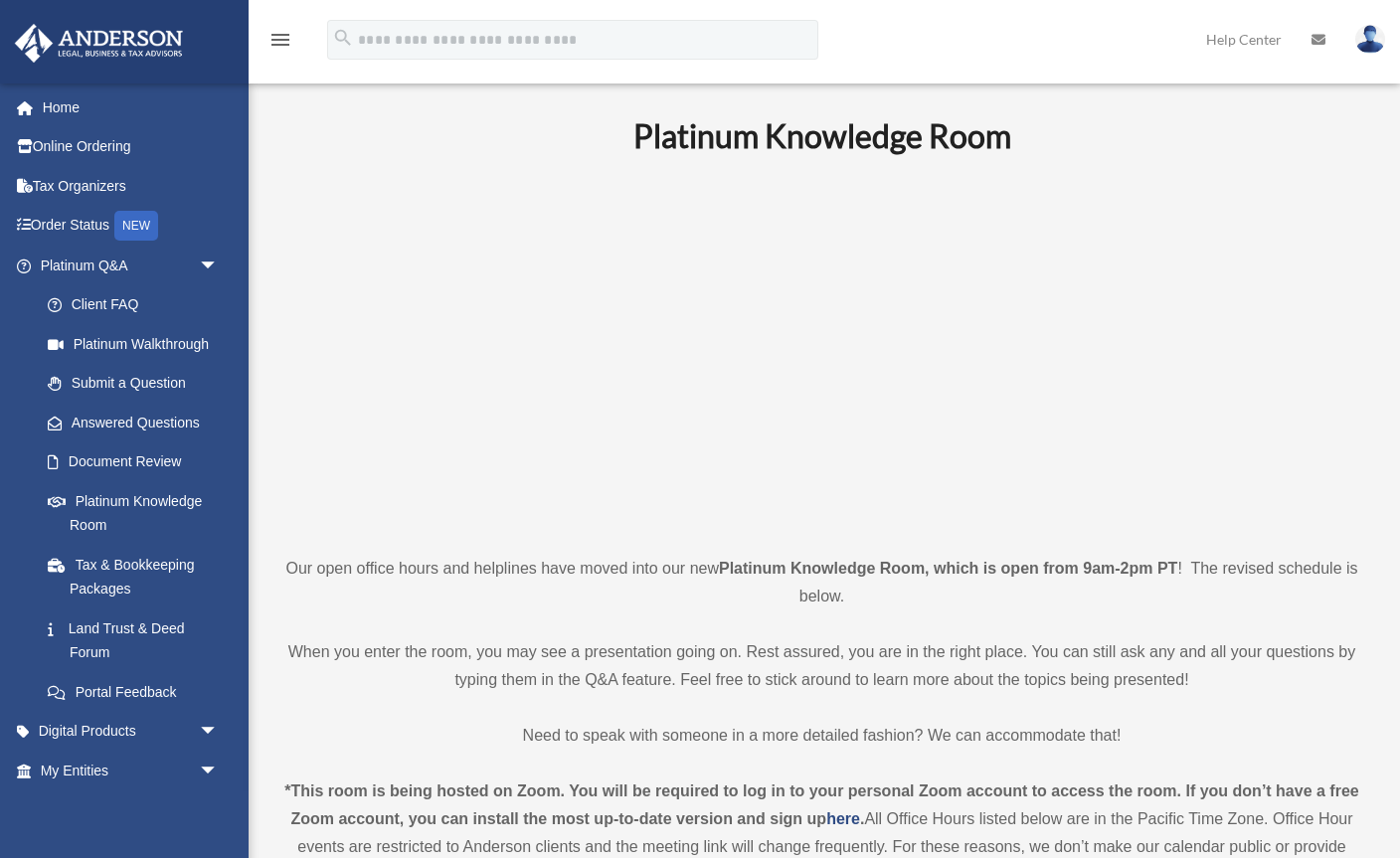 scroll, scrollTop: 0, scrollLeft: 0, axis: both 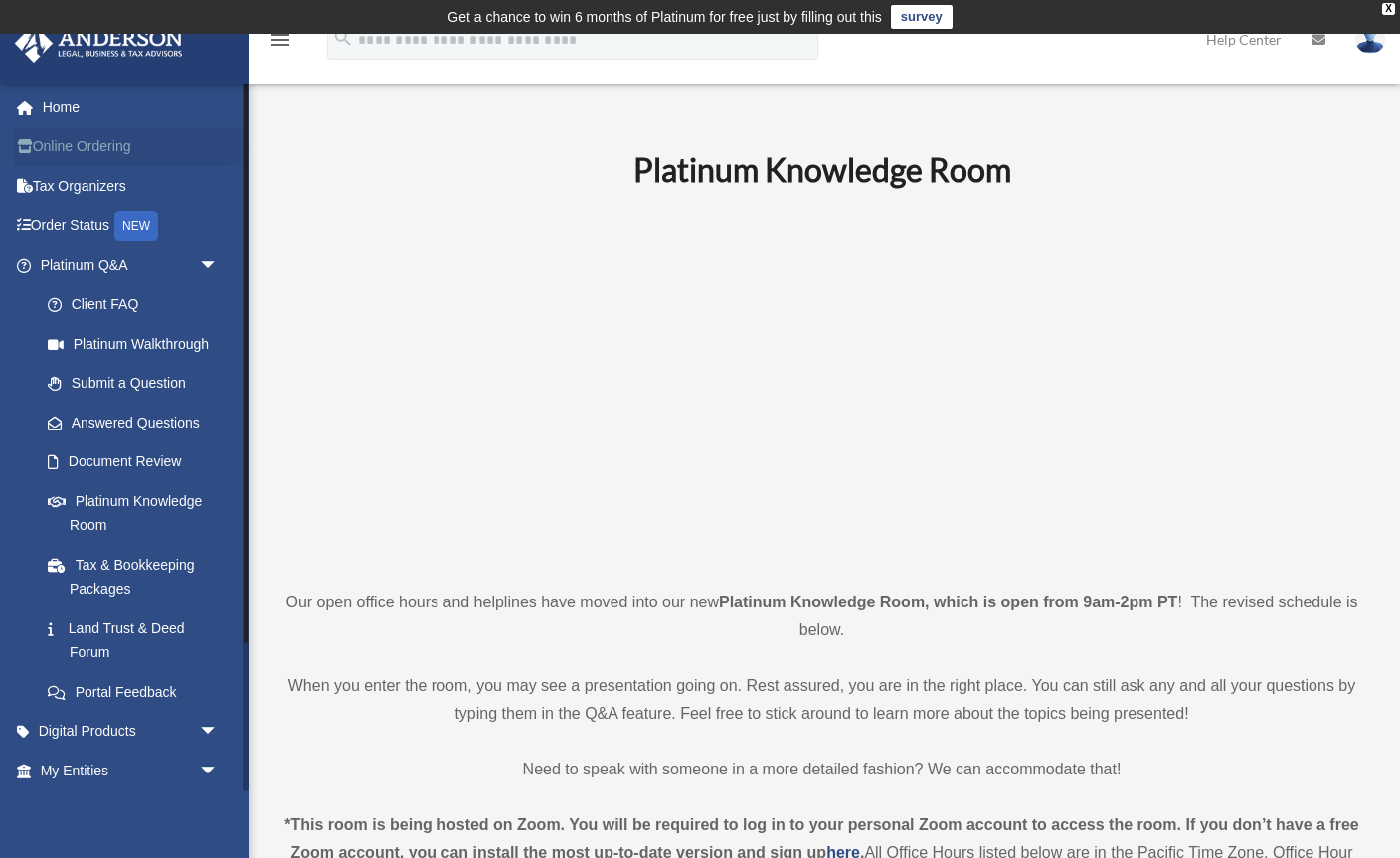 click on "Online Ordering" at bounding box center [131, 147] 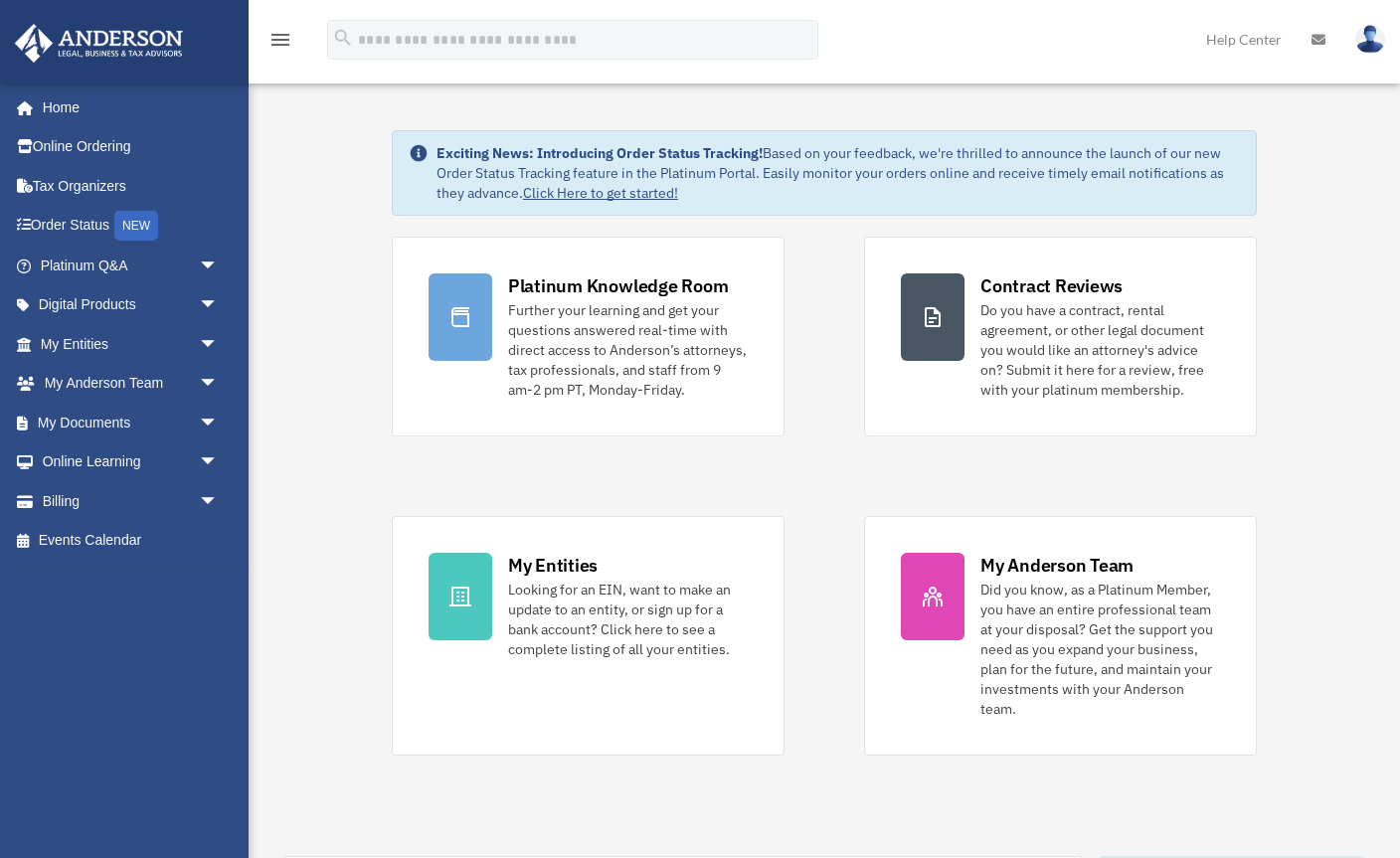 scroll, scrollTop: 0, scrollLeft: 0, axis: both 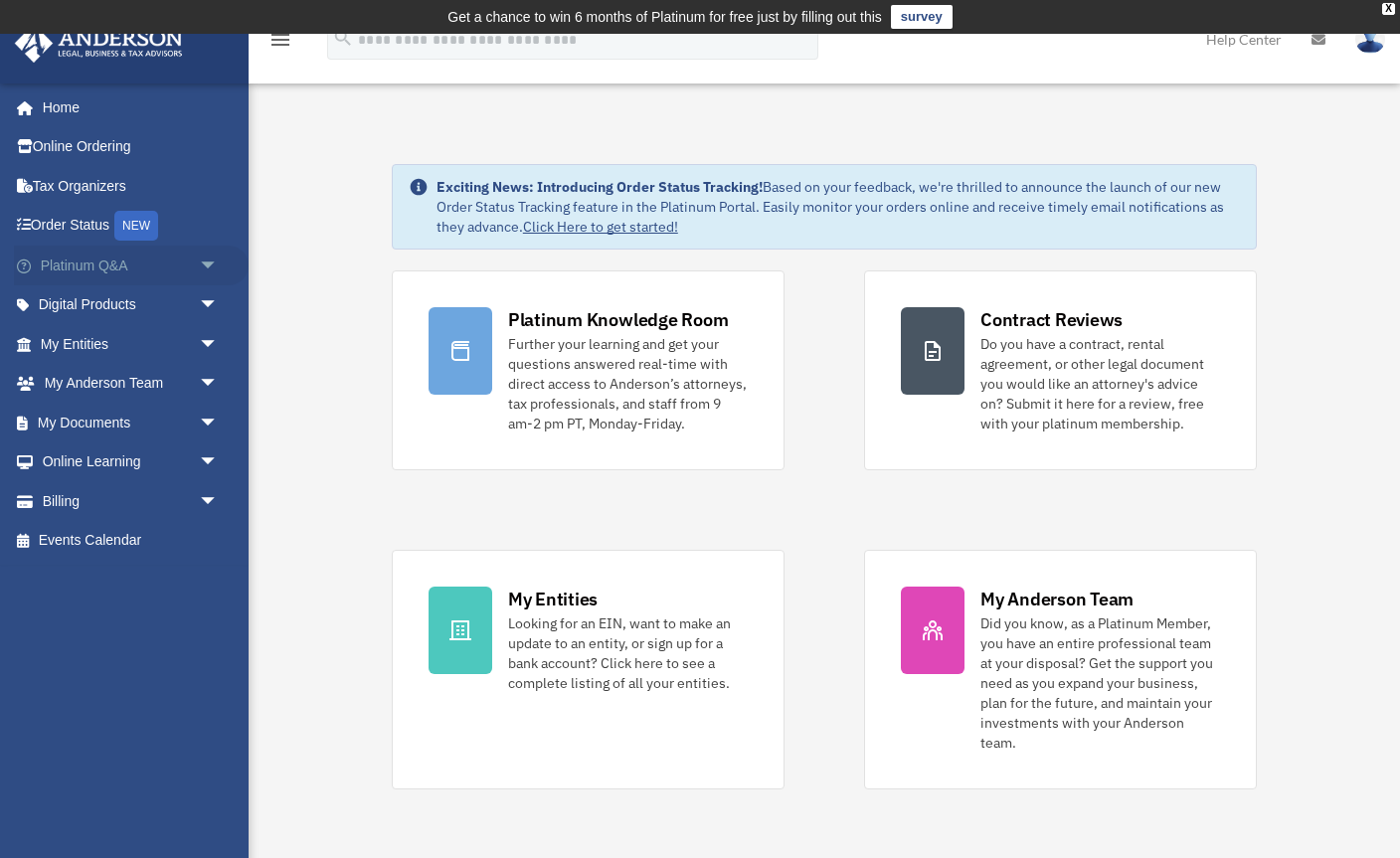 click on "Platinum Q&A arrow_drop_down" at bounding box center [131, 265] 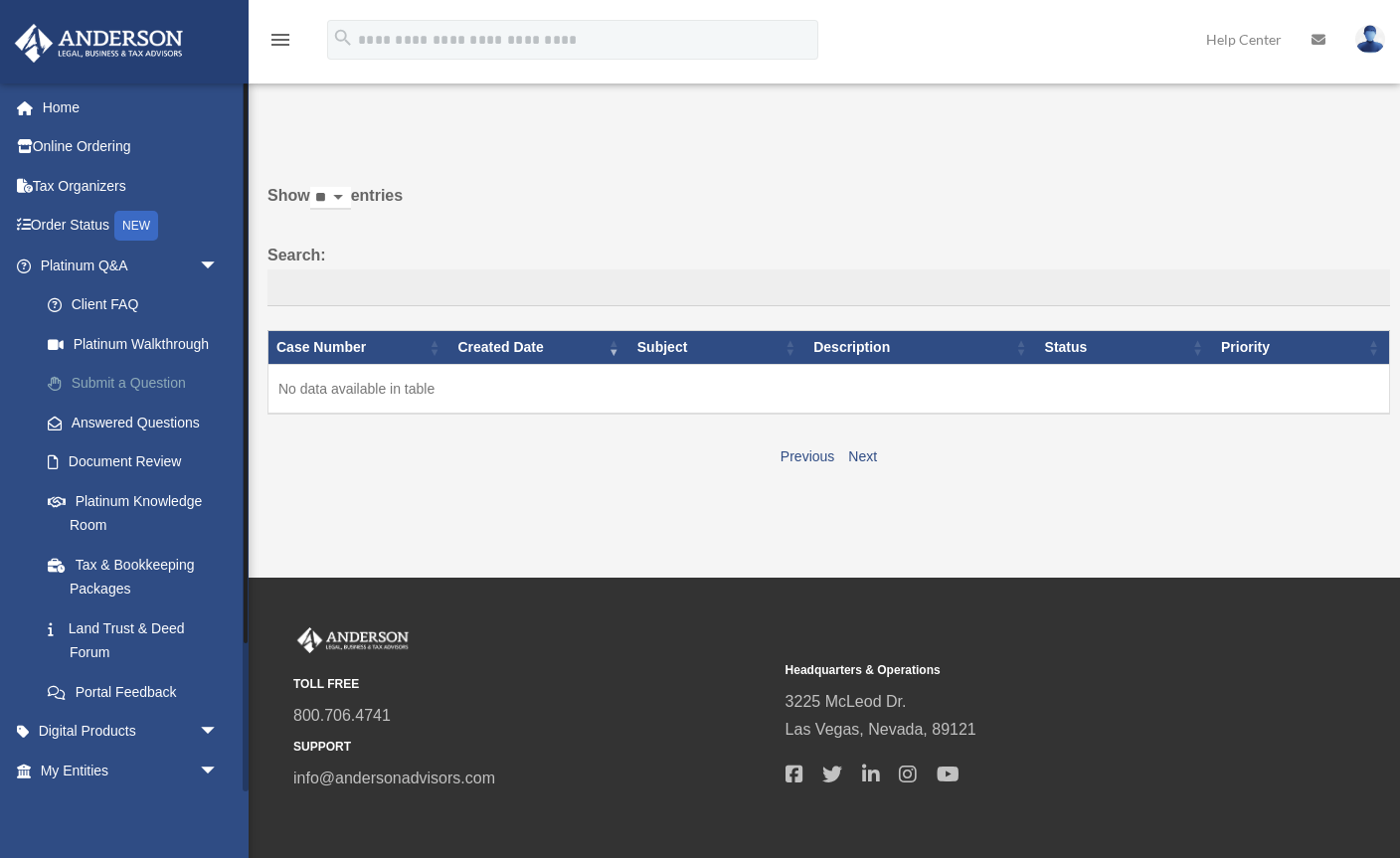 scroll, scrollTop: 0, scrollLeft: 0, axis: both 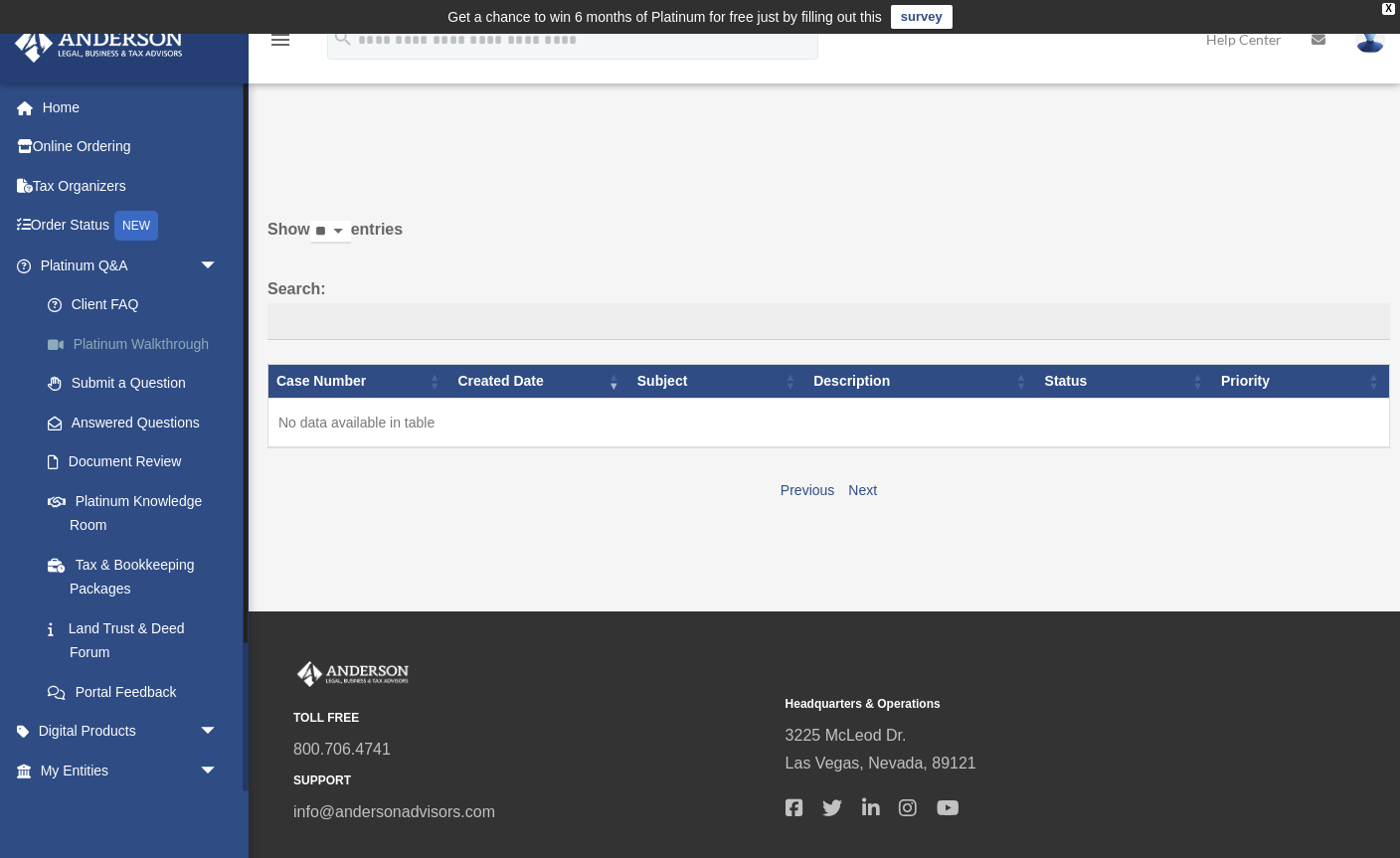 click on "Platinum Walkthrough" at bounding box center [138, 344] 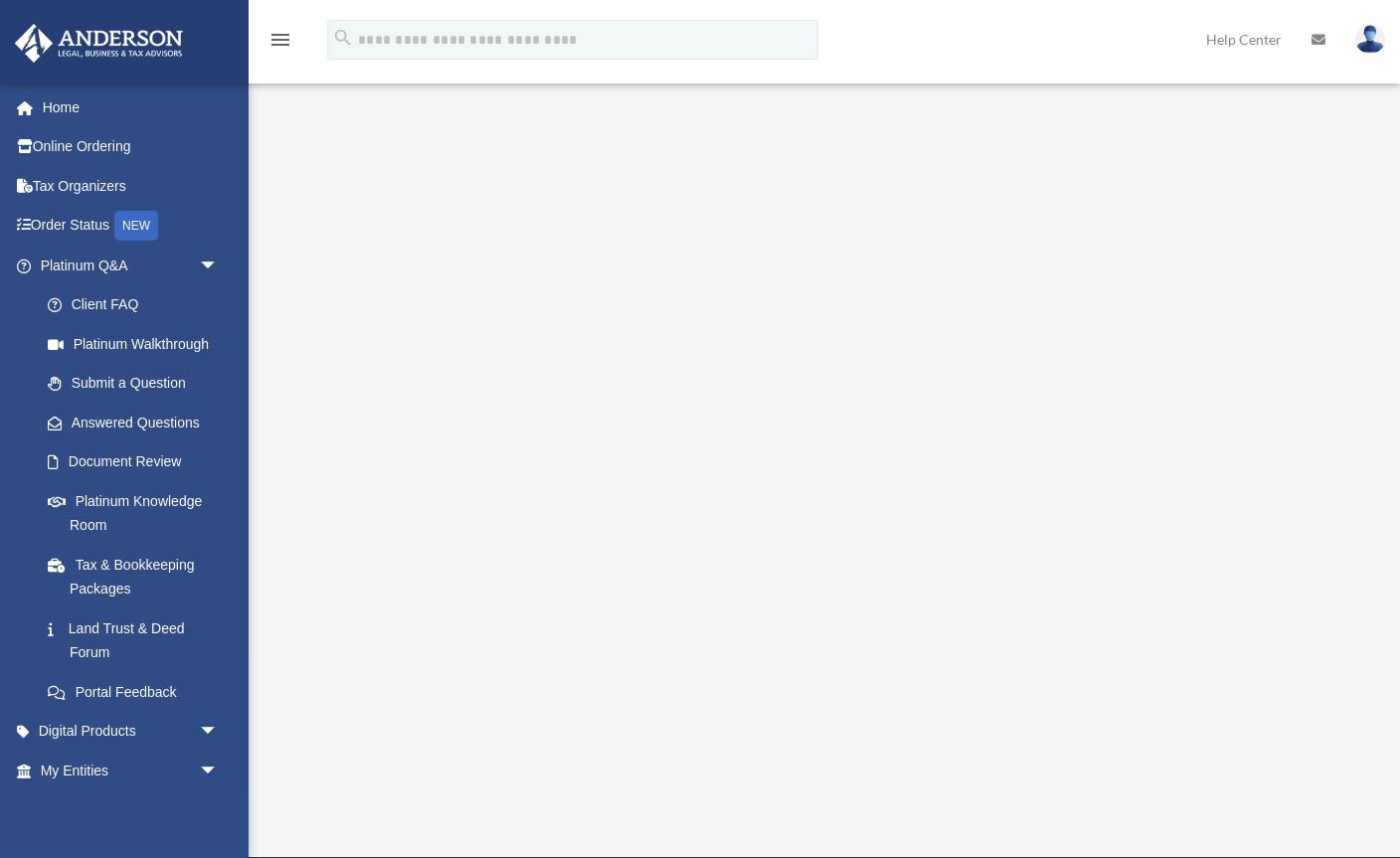 scroll, scrollTop: 0, scrollLeft: 0, axis: both 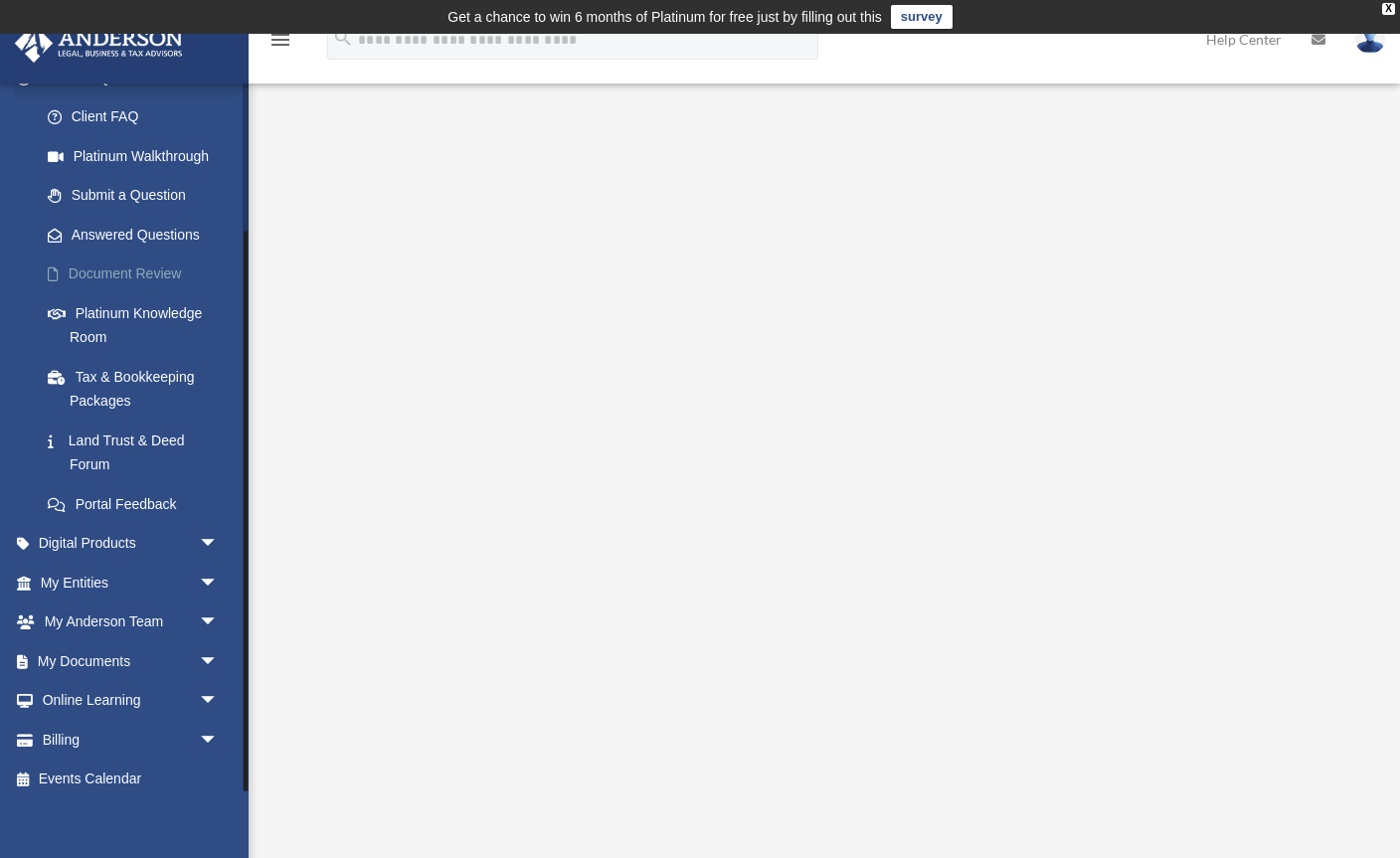 click on "Document Review" at bounding box center (138, 274) 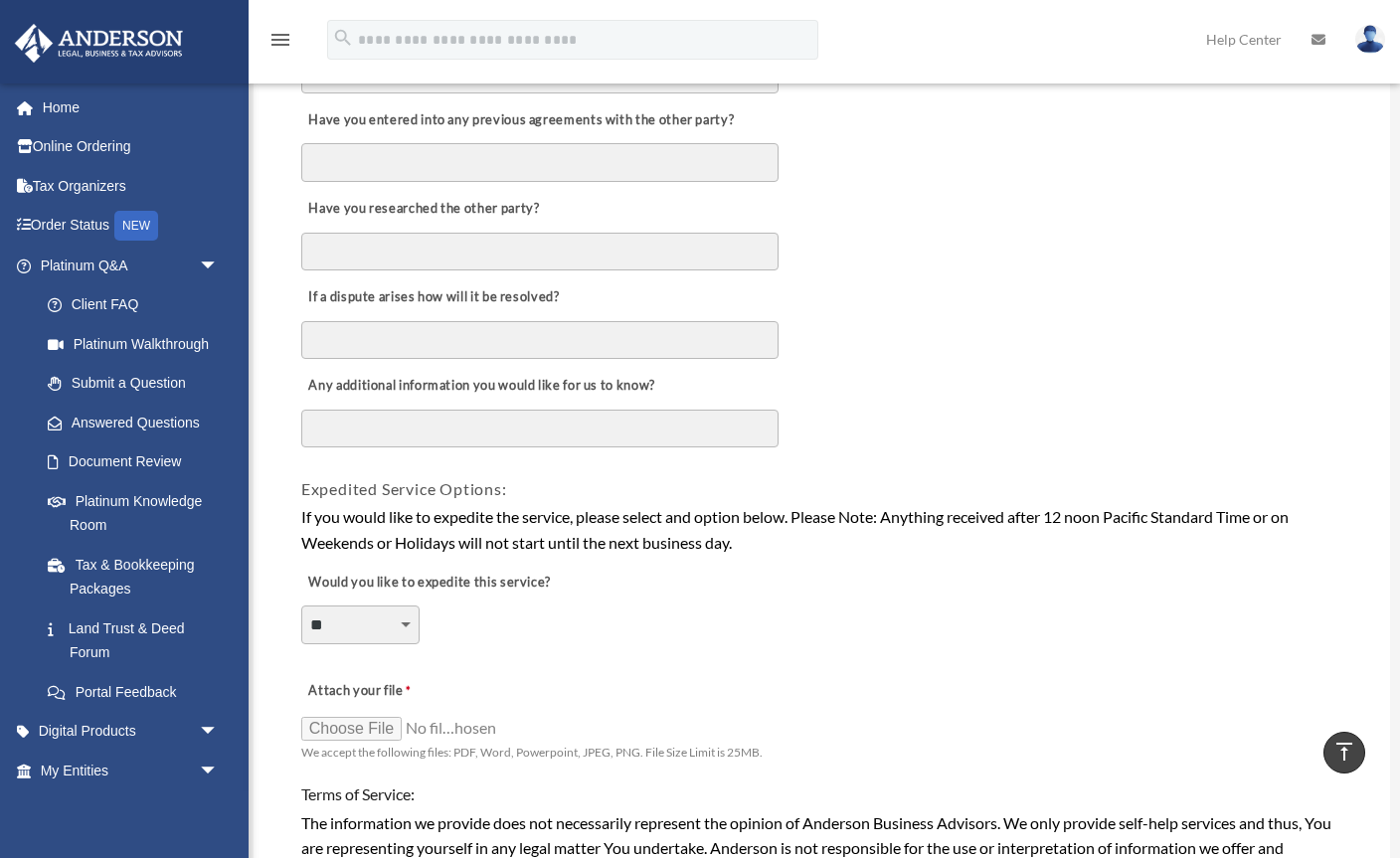scroll, scrollTop: 0, scrollLeft: 0, axis: both 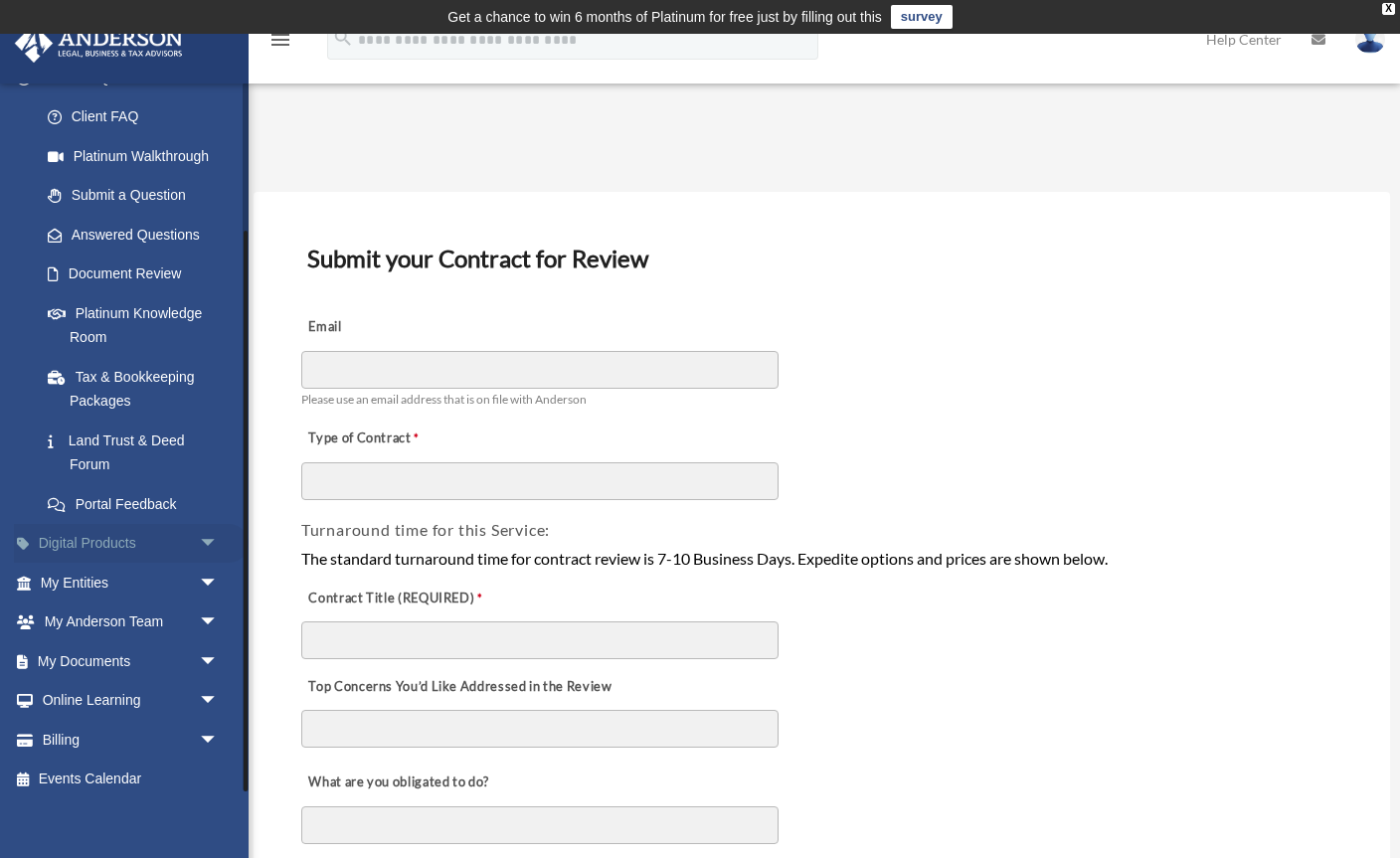 click on "Digital Products arrow_drop_down" at bounding box center (131, 544) 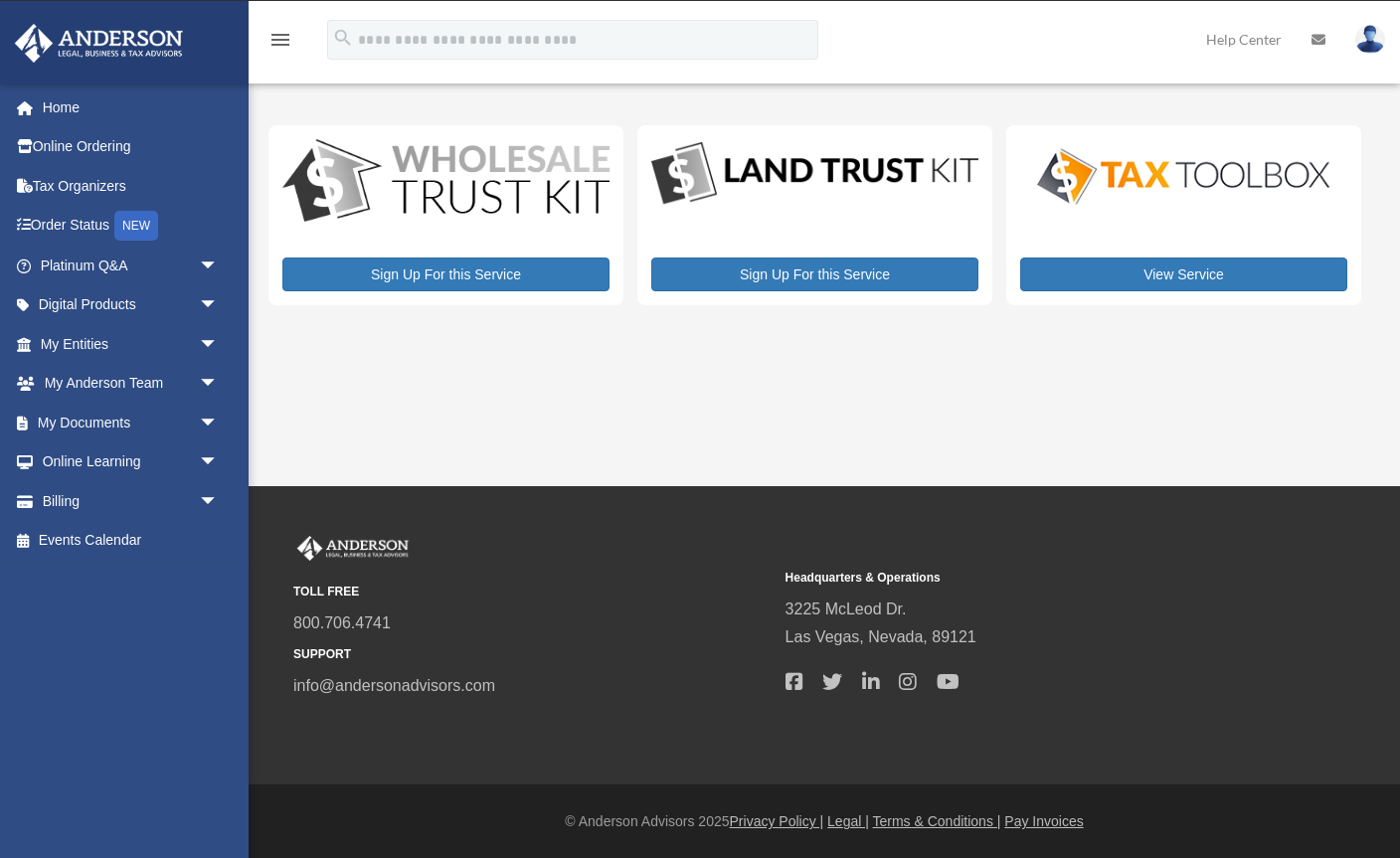 scroll, scrollTop: 0, scrollLeft: 0, axis: both 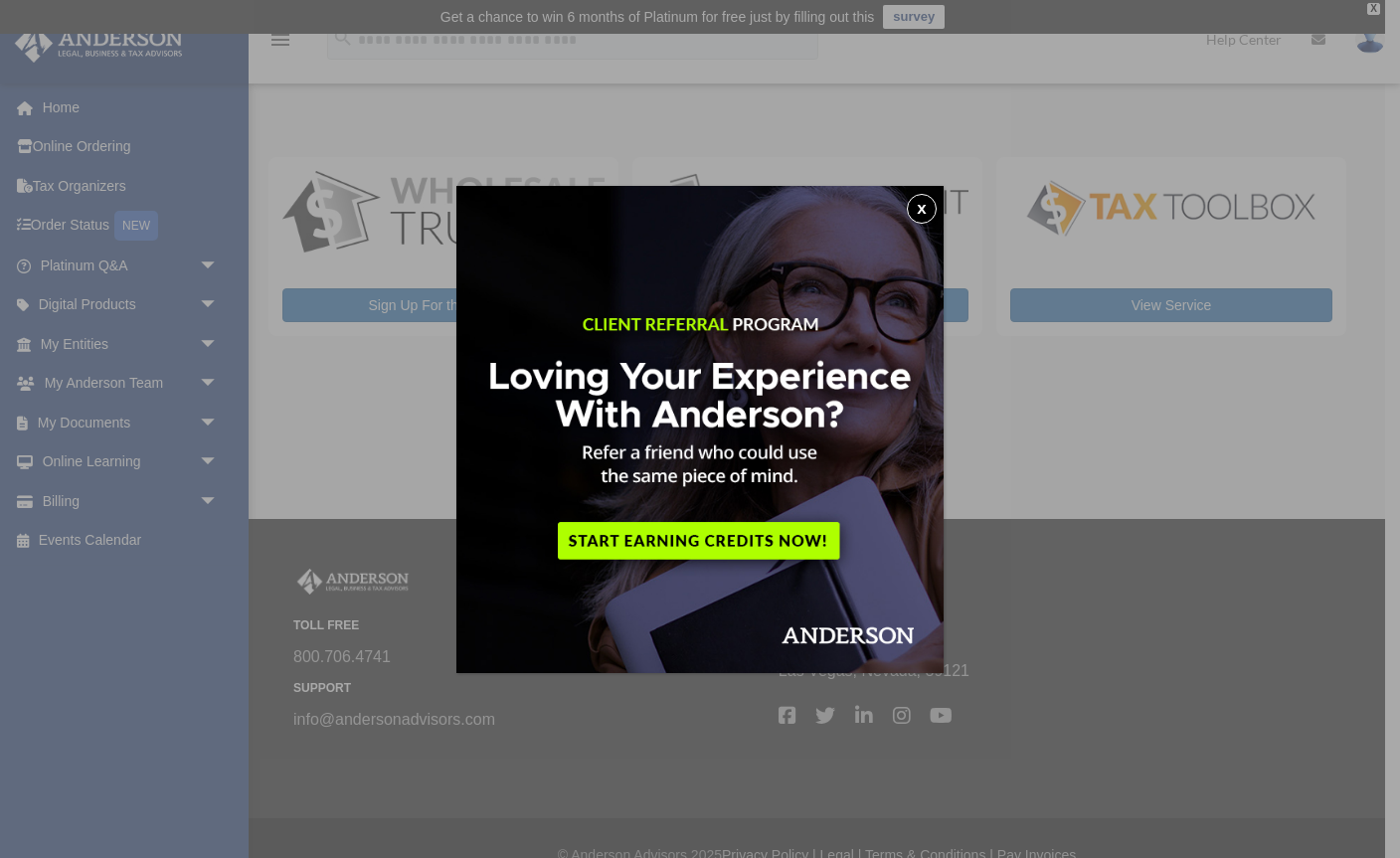 click on "x" at bounding box center [922, 209] 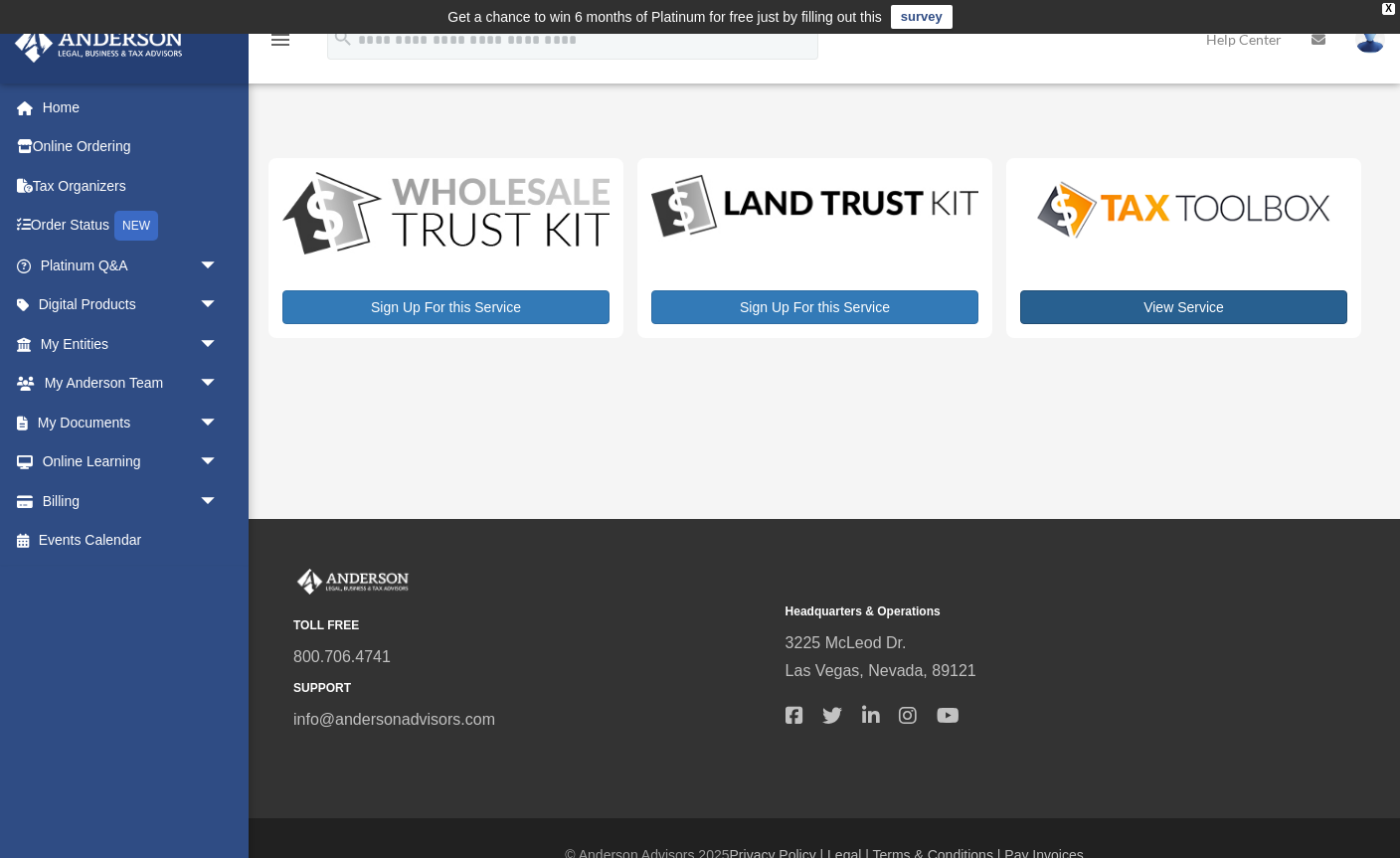click on "View Service" at bounding box center (1183, 307) 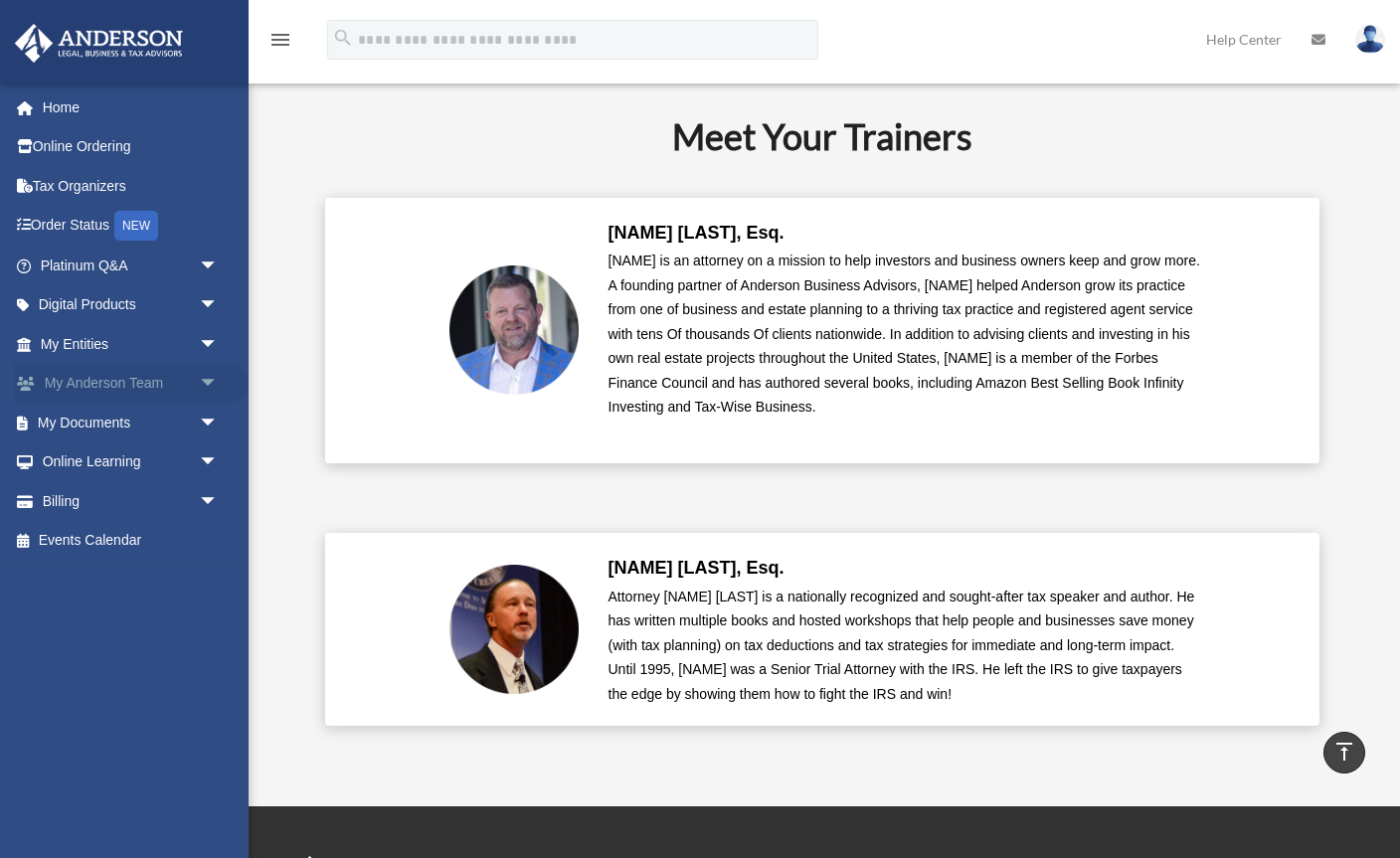 scroll, scrollTop: 4500, scrollLeft: 0, axis: vertical 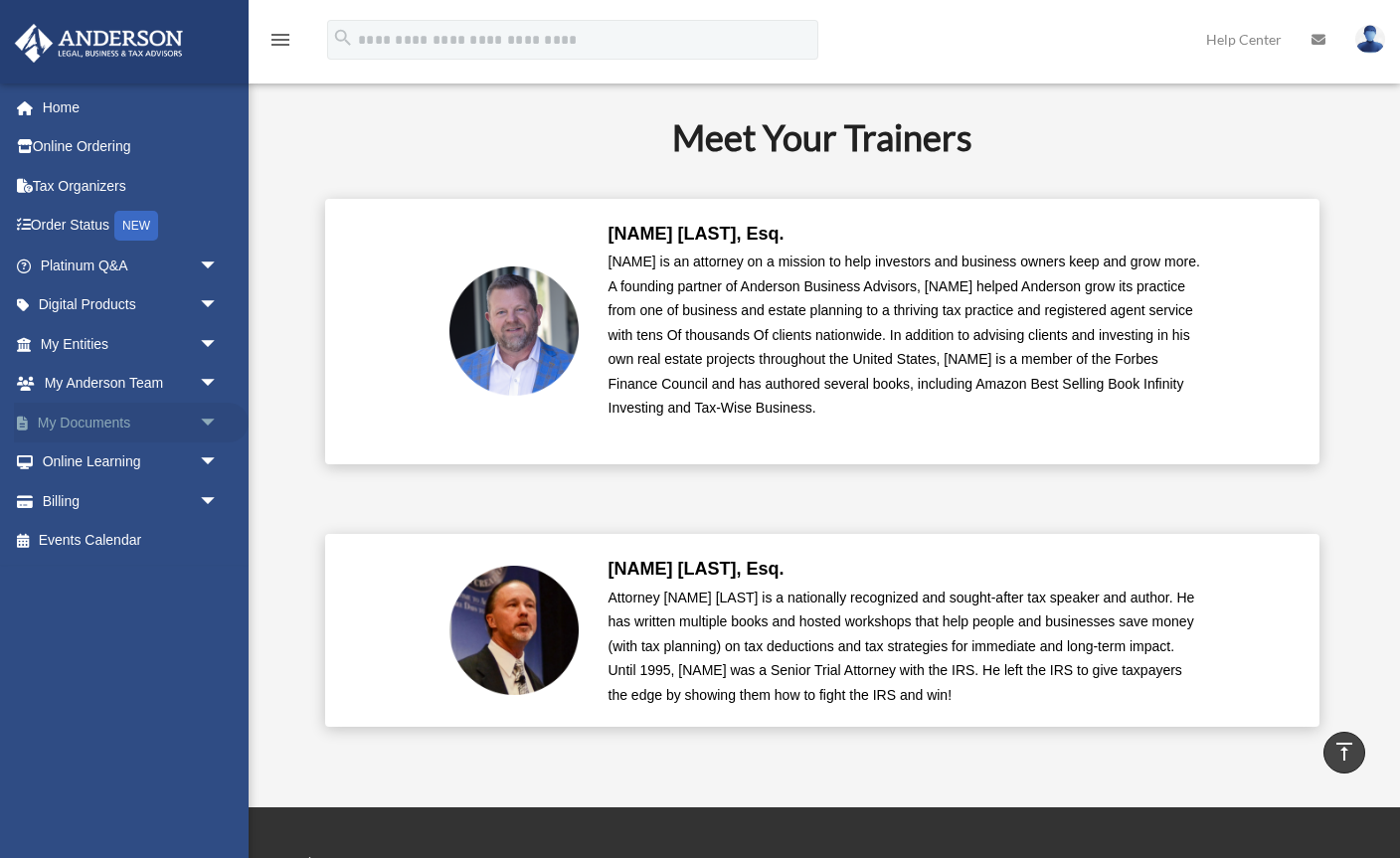 click on "My Documents arrow_drop_down" at bounding box center (131, 423) 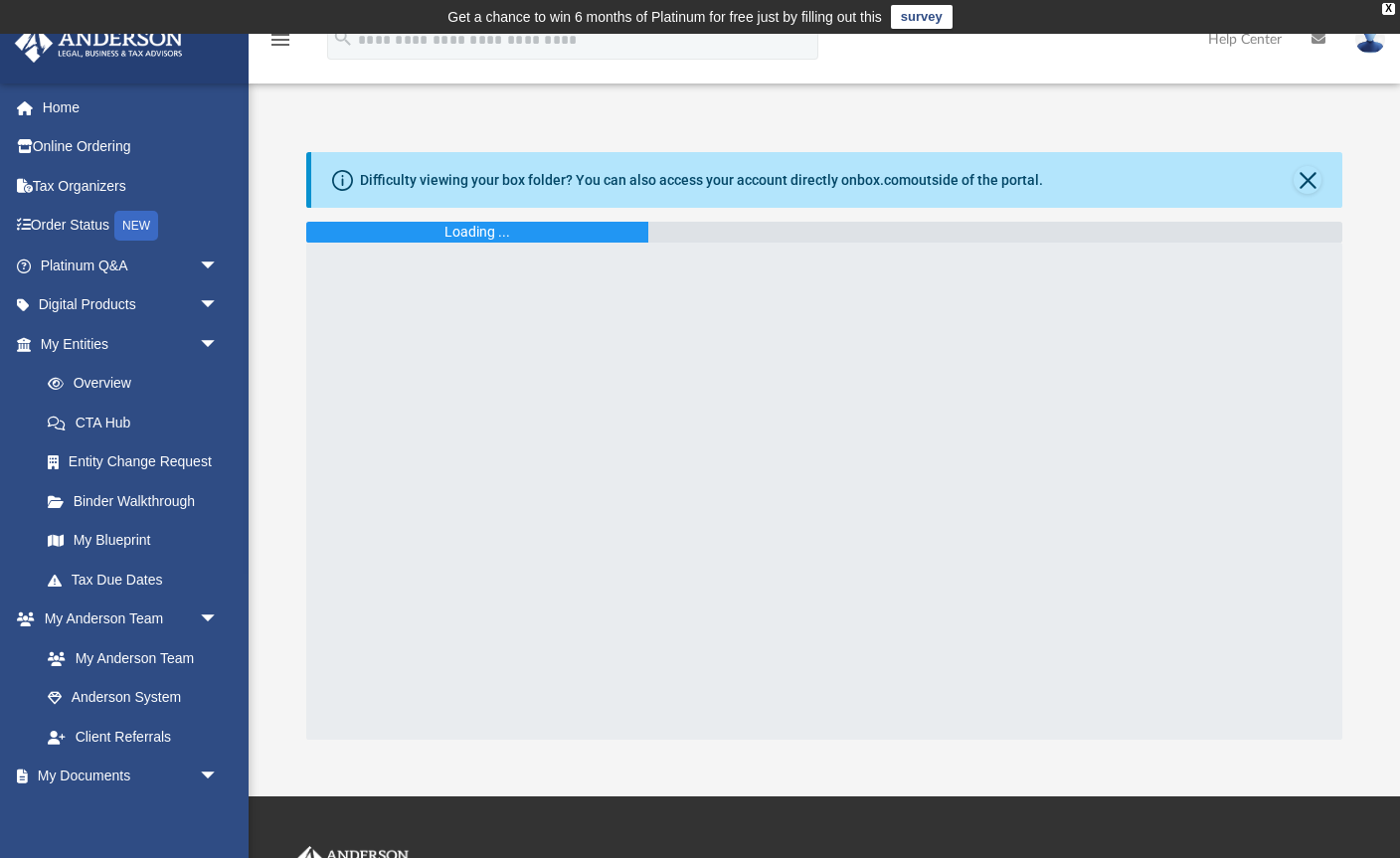 scroll, scrollTop: 0, scrollLeft: 0, axis: both 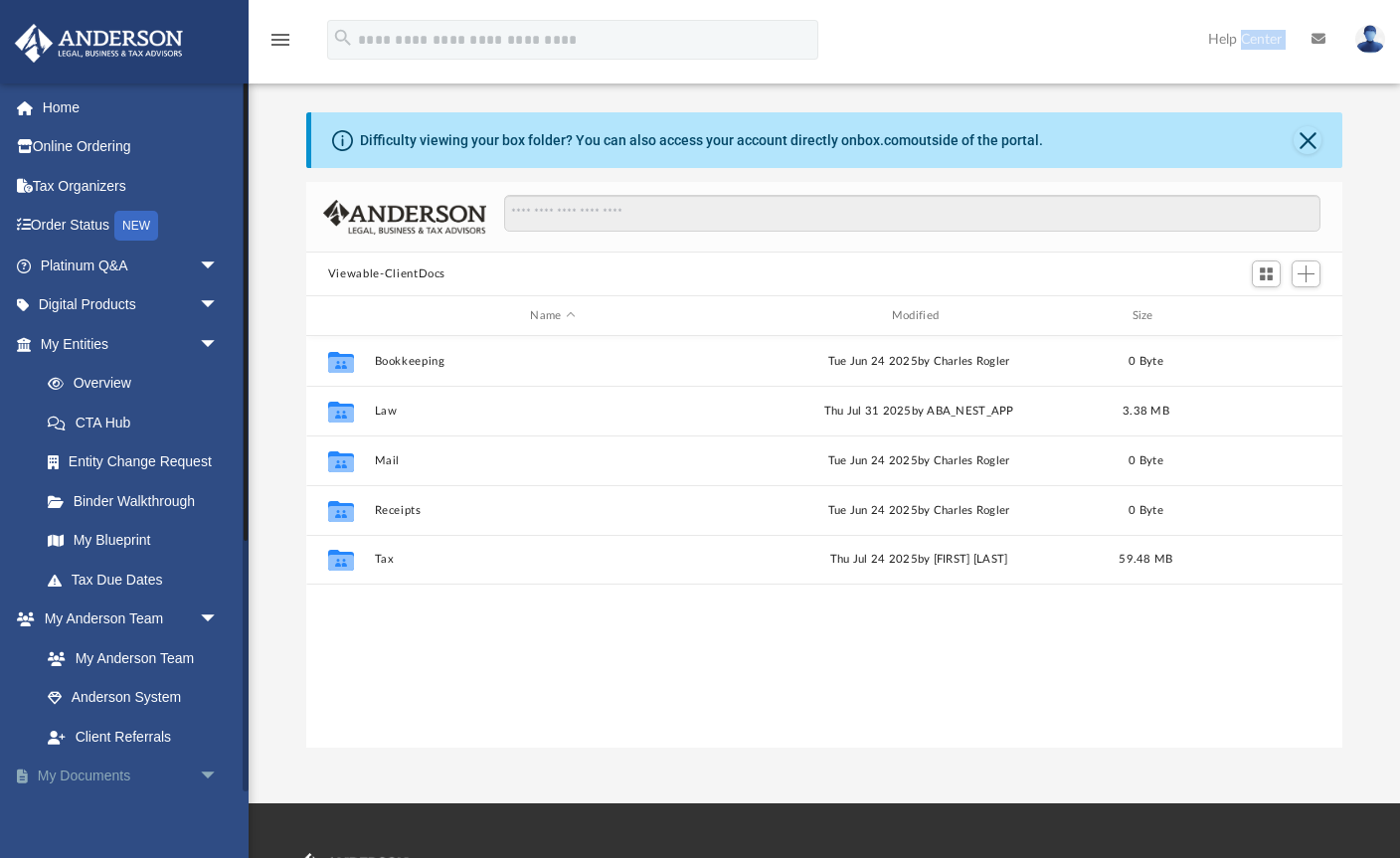 click on "My Documents arrow_drop_down" at bounding box center (131, 776) 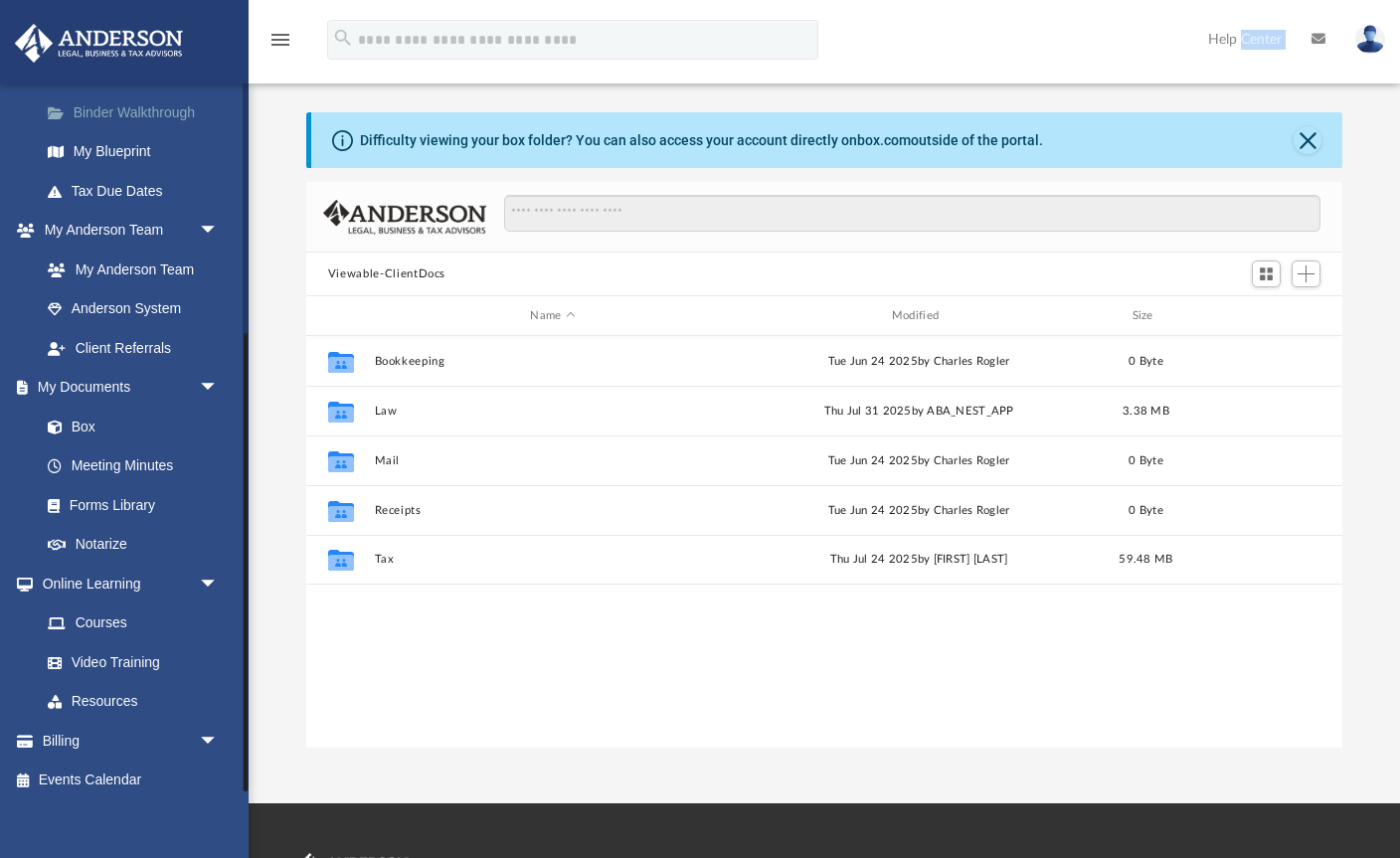 scroll, scrollTop: 388, scrollLeft: 0, axis: vertical 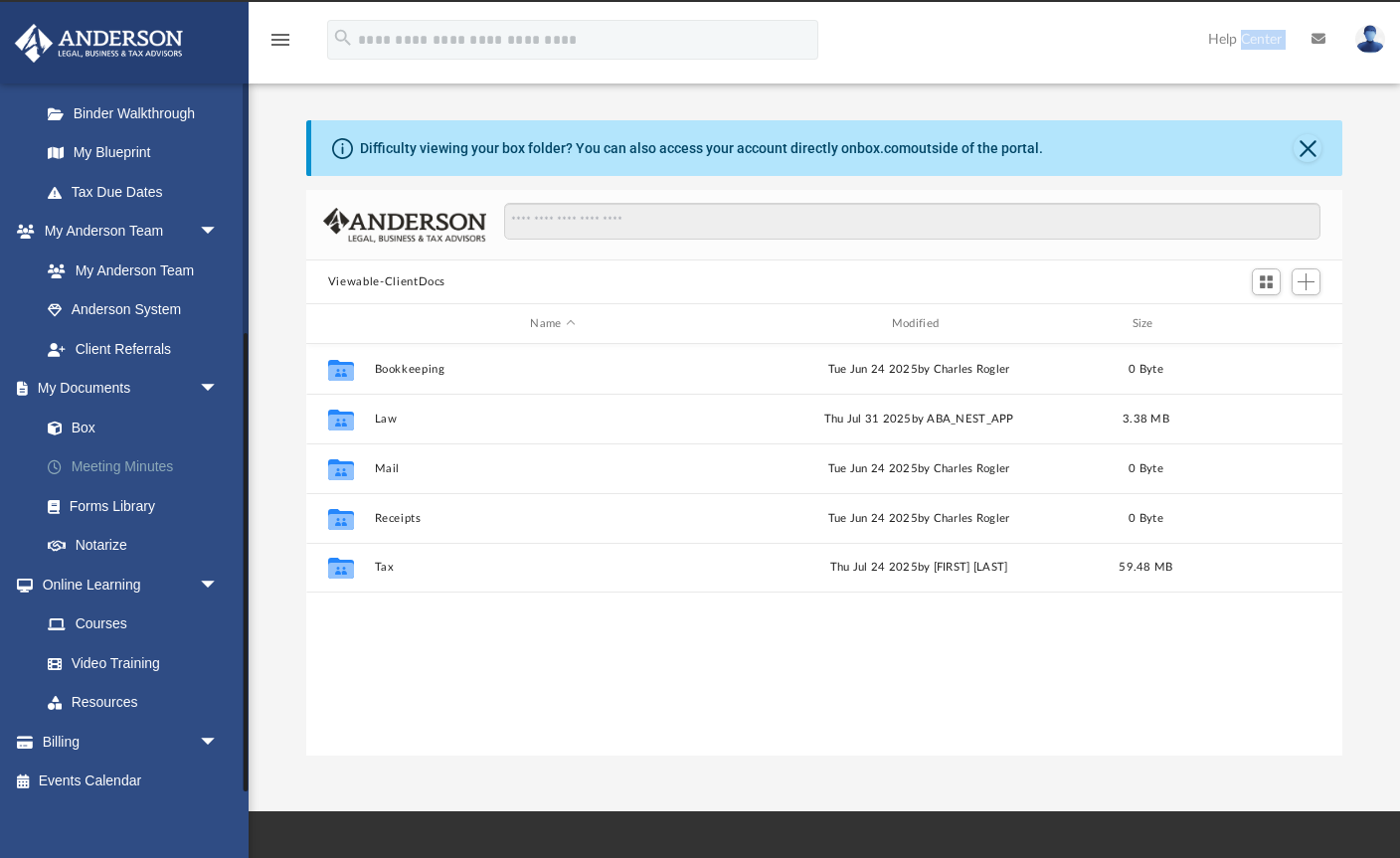 click on "Meeting Minutes" at bounding box center [138, 467] 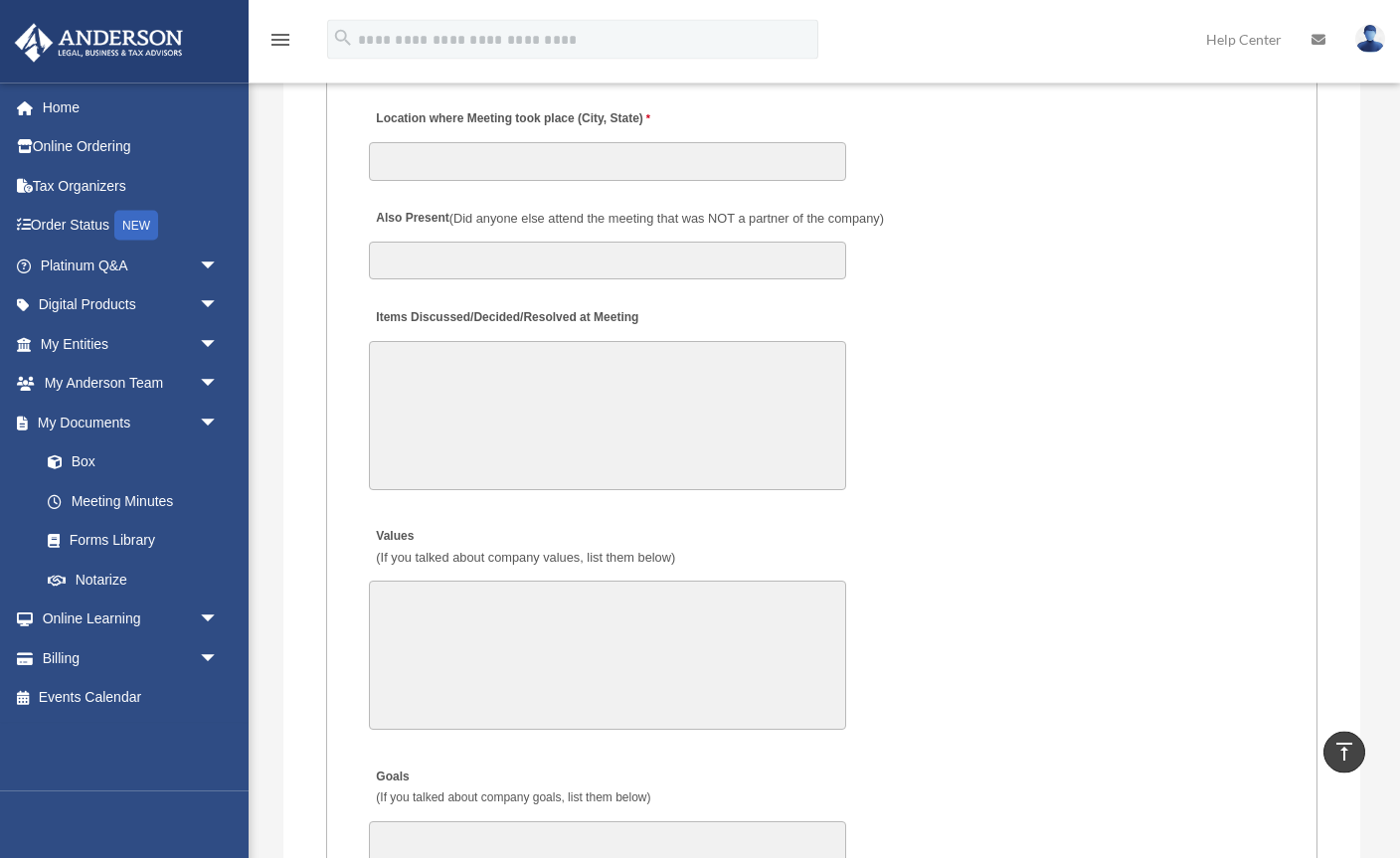 scroll, scrollTop: 3271, scrollLeft: 0, axis: vertical 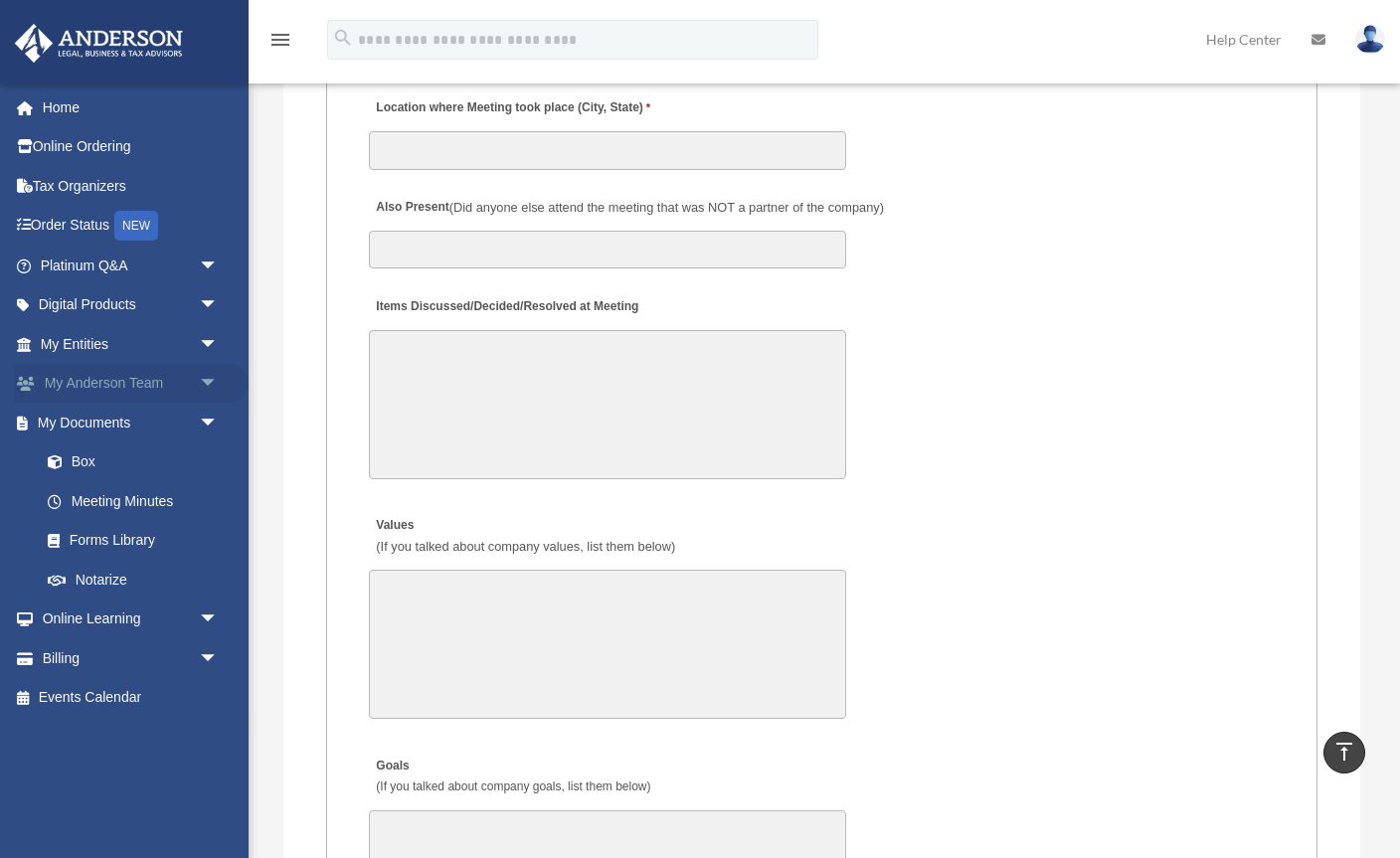 click on "My Anderson Team arrow_drop_down" at bounding box center (131, 384) 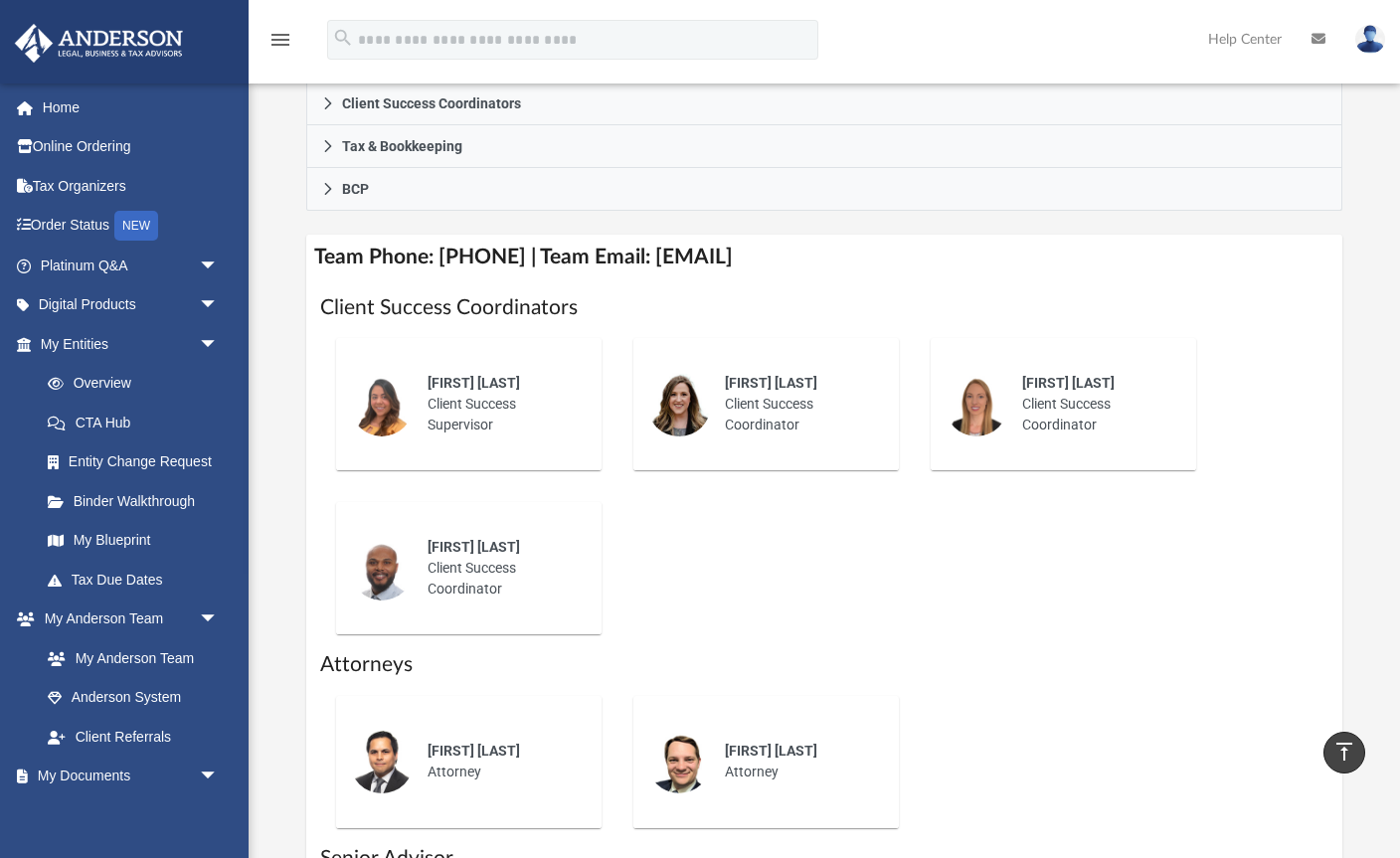scroll, scrollTop: 681, scrollLeft: 0, axis: vertical 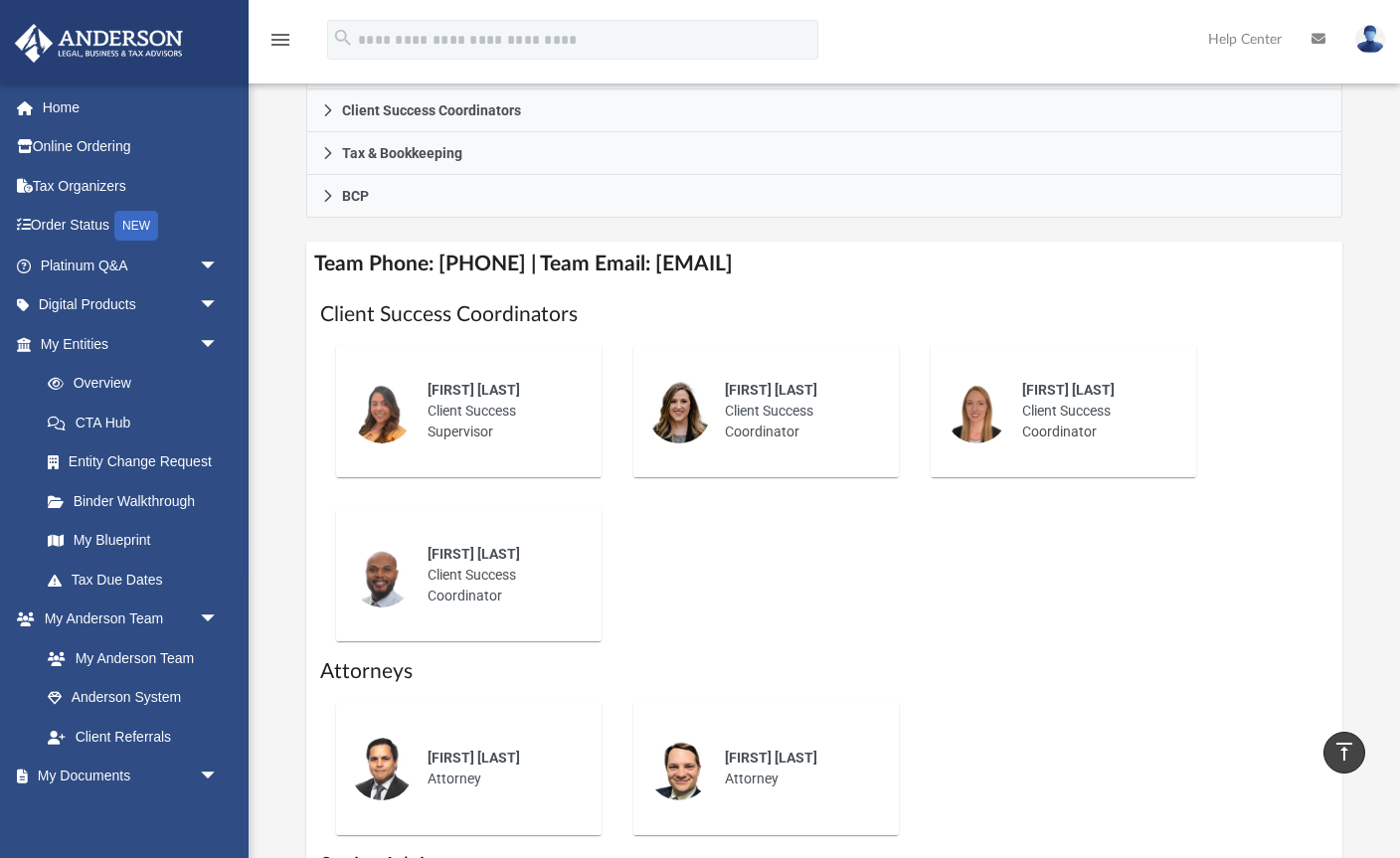 click at bounding box center (976, 412) 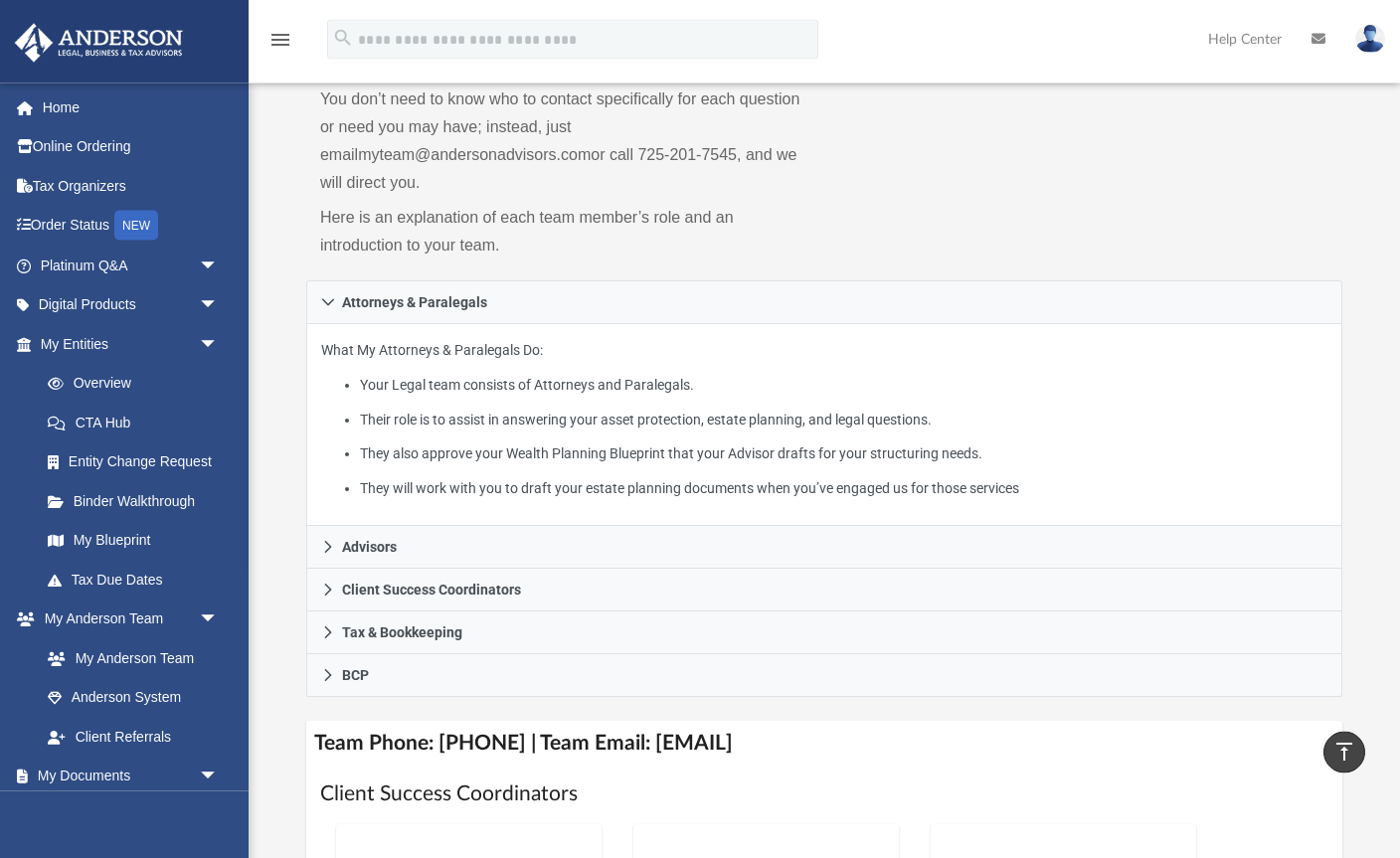 scroll, scrollTop: 0, scrollLeft: 0, axis: both 